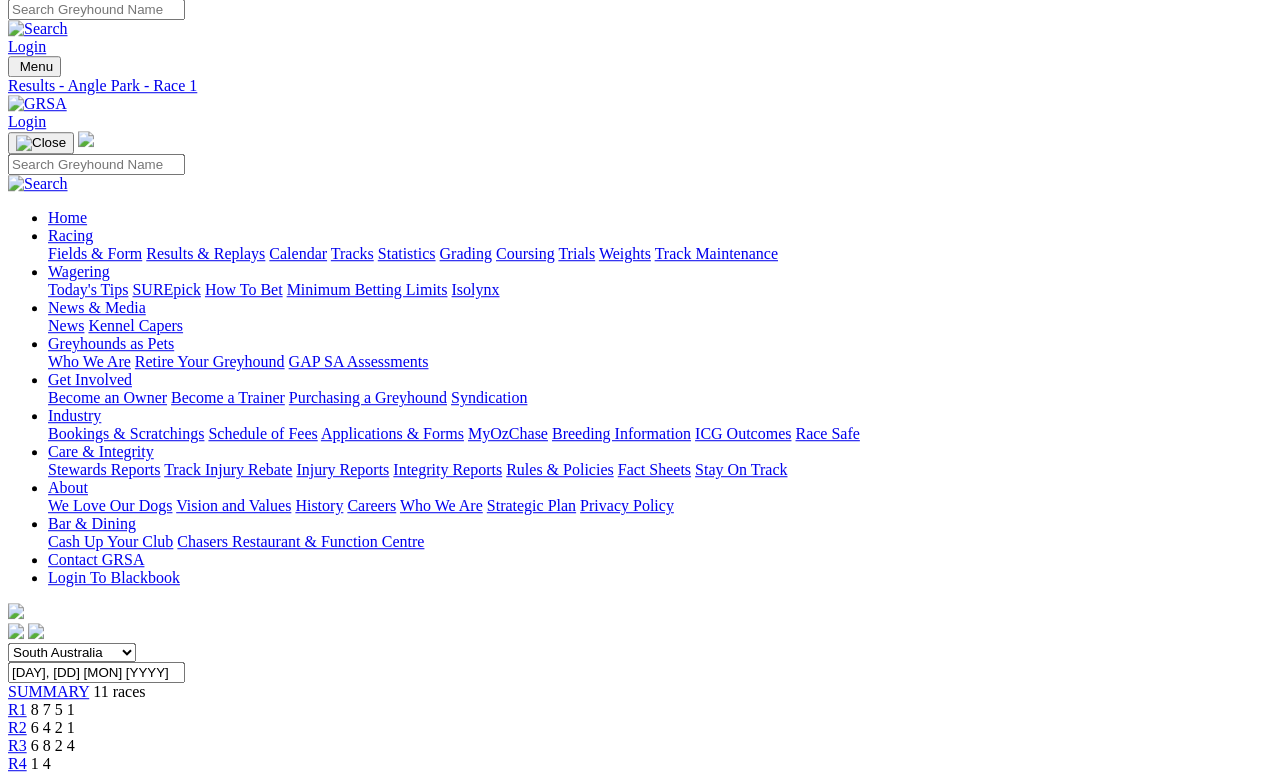scroll, scrollTop: 9, scrollLeft: 0, axis: vertical 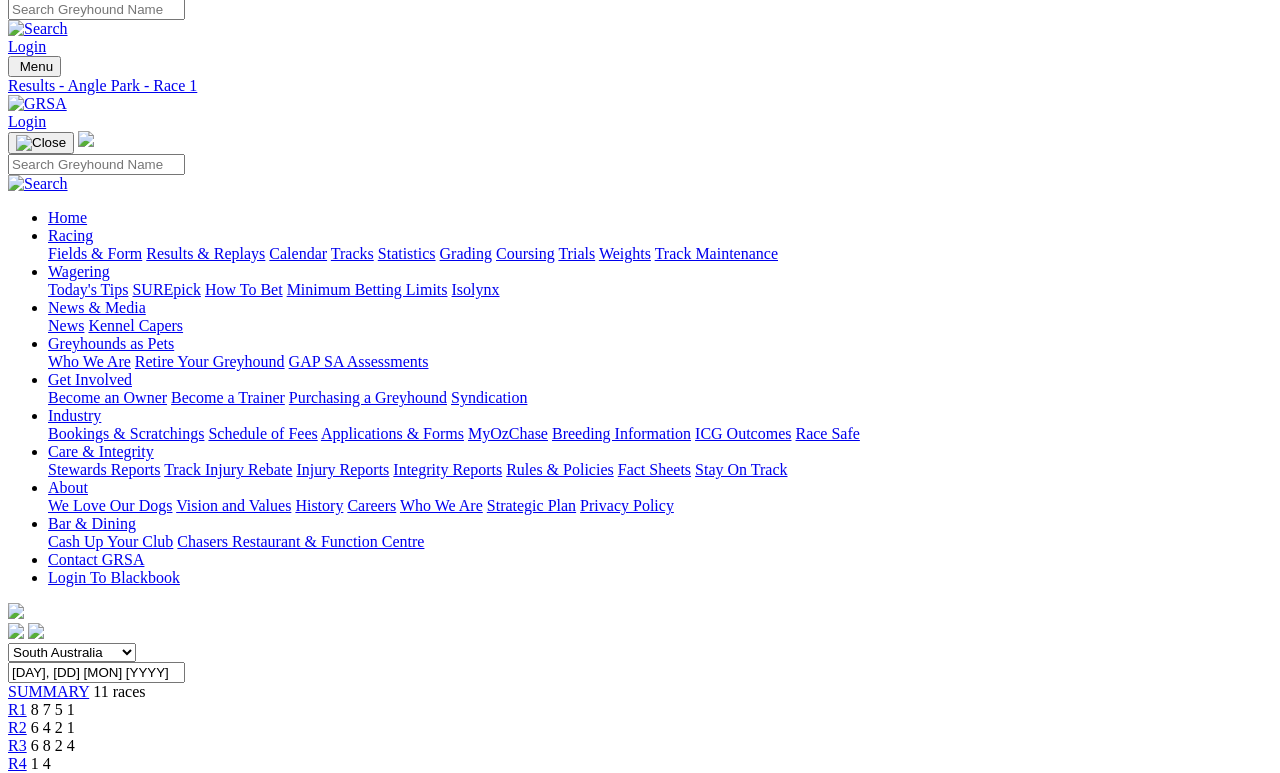 click on "Fields & Form" at bounding box center [95, 253] 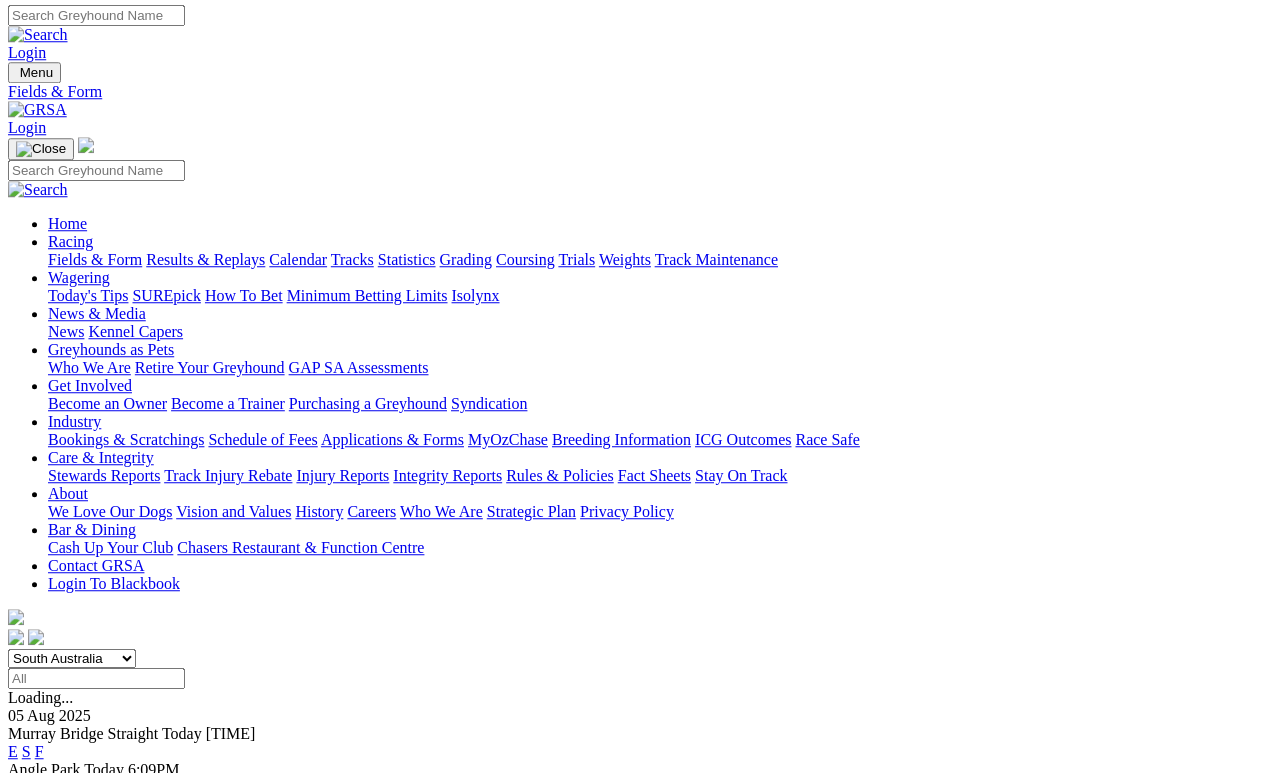 scroll, scrollTop: 0, scrollLeft: 0, axis: both 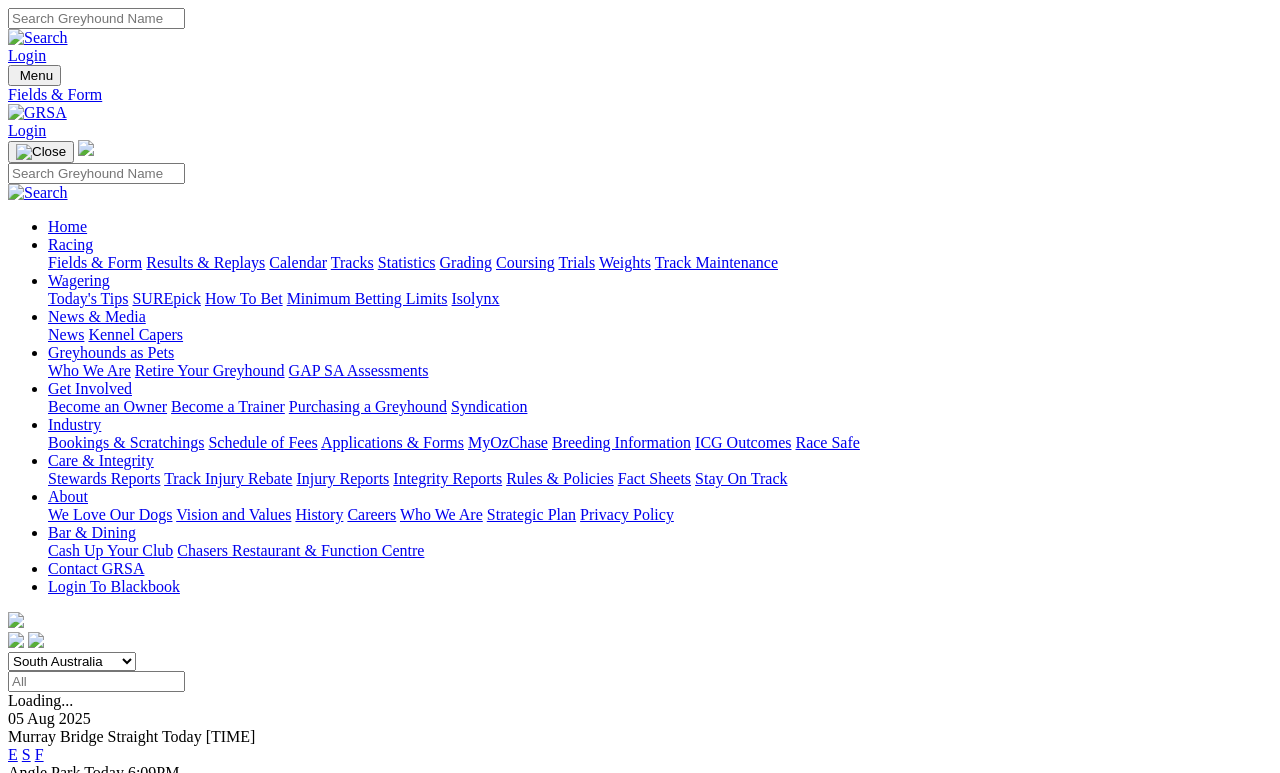 click on "Results & Replays" at bounding box center [205, 262] 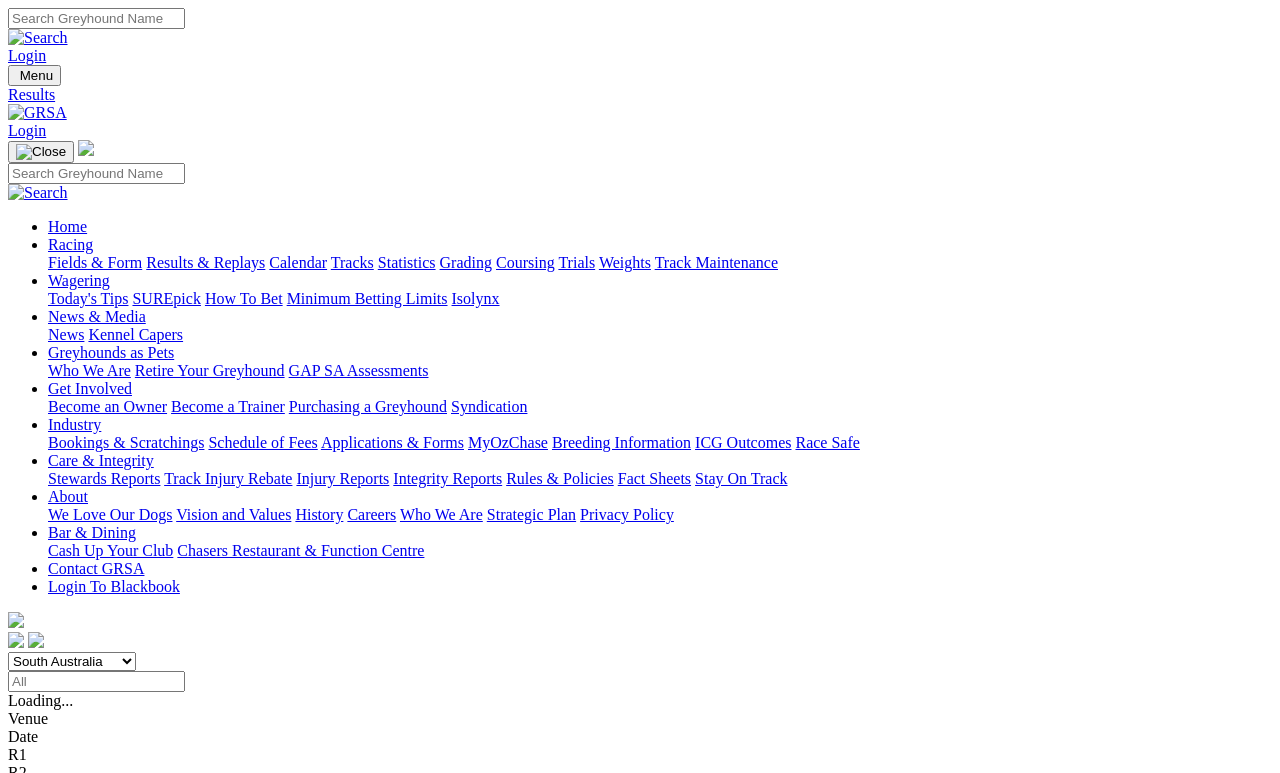 scroll, scrollTop: 9, scrollLeft: 0, axis: vertical 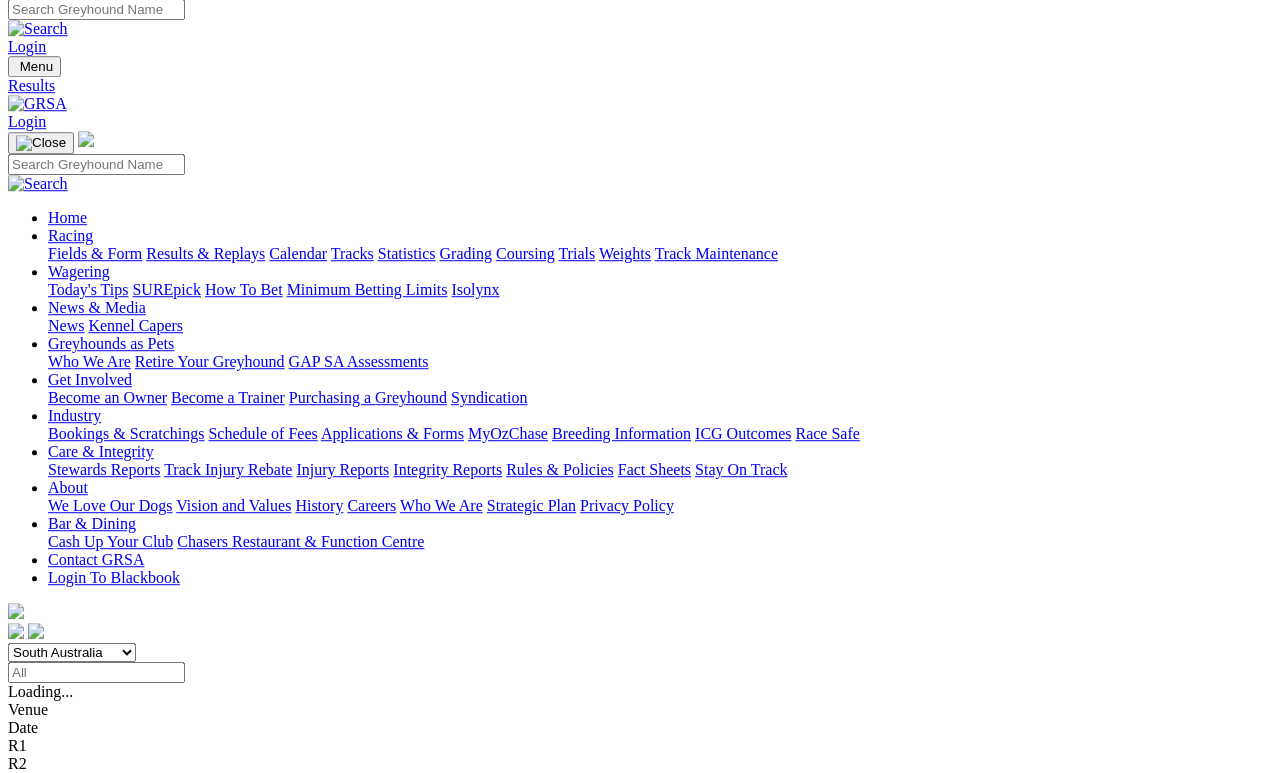 click on "6 1 4 2" at bounding box center [30, 1357] 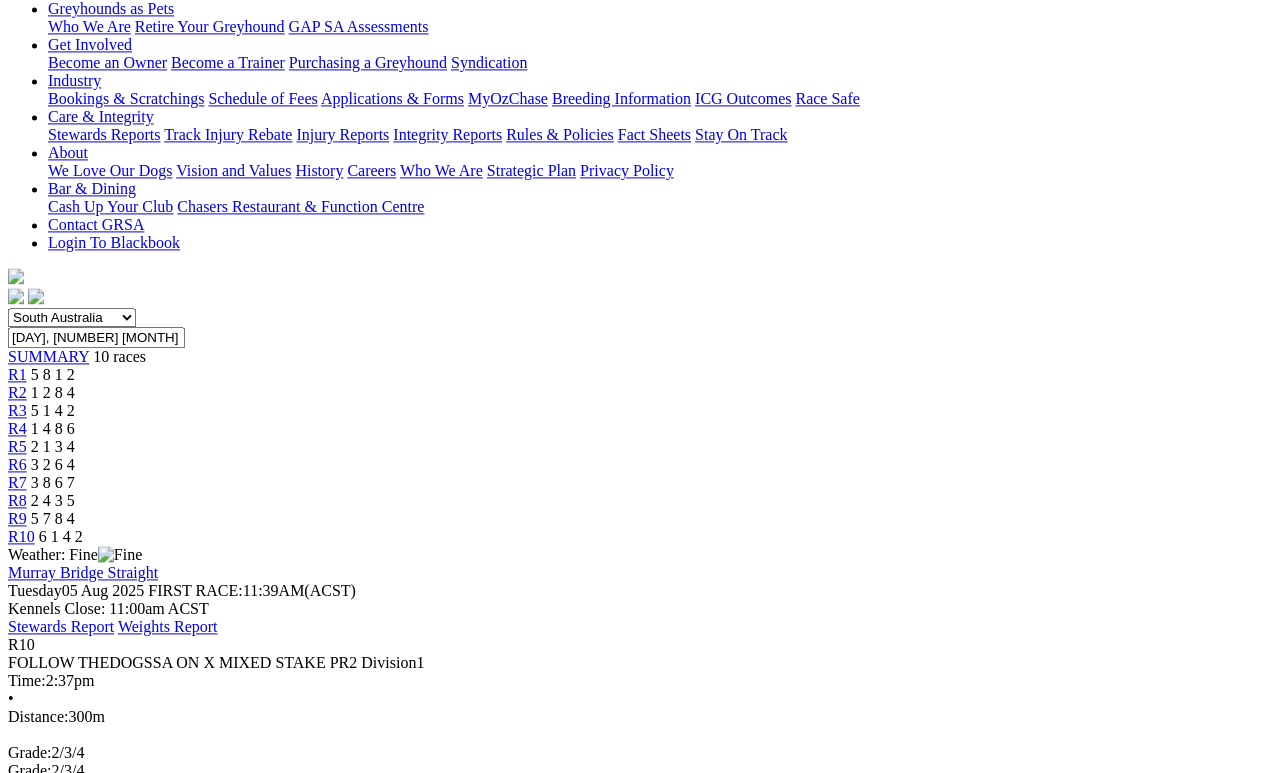 scroll, scrollTop: 350, scrollLeft: 0, axis: vertical 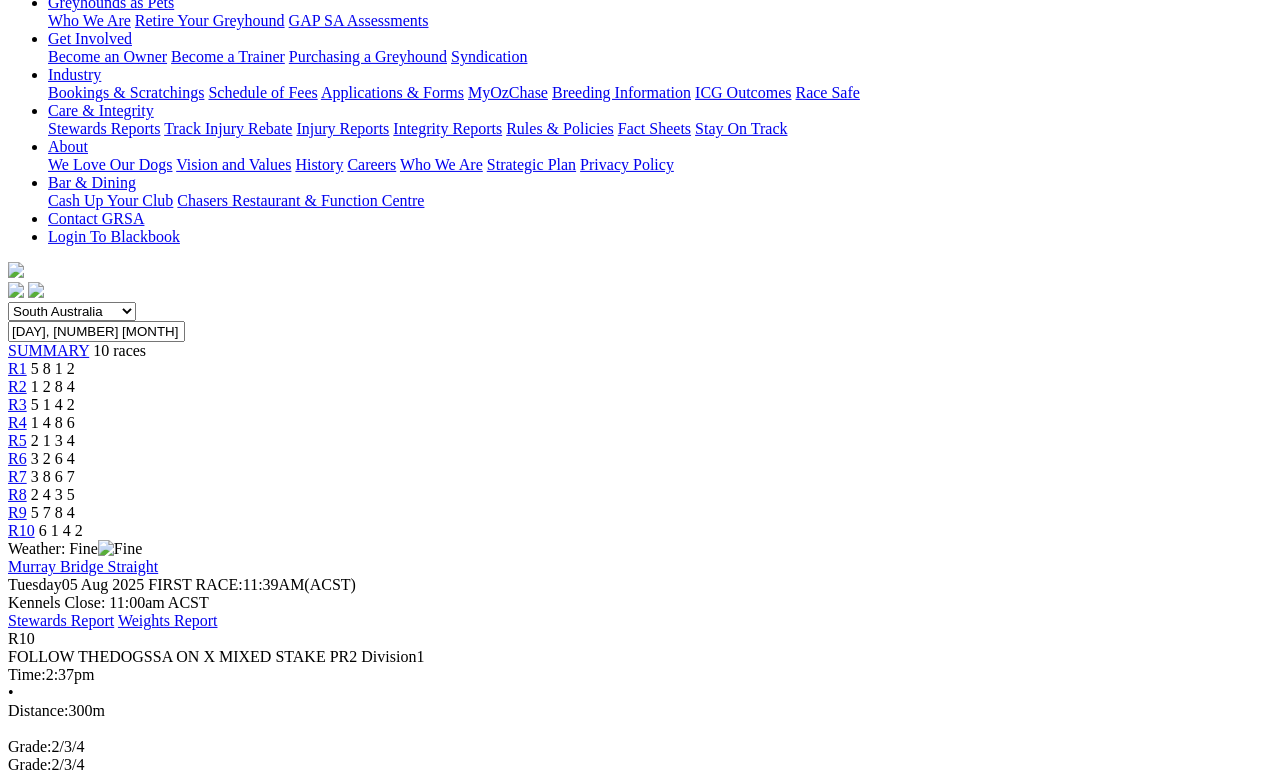 click at bounding box center [89, 1779] 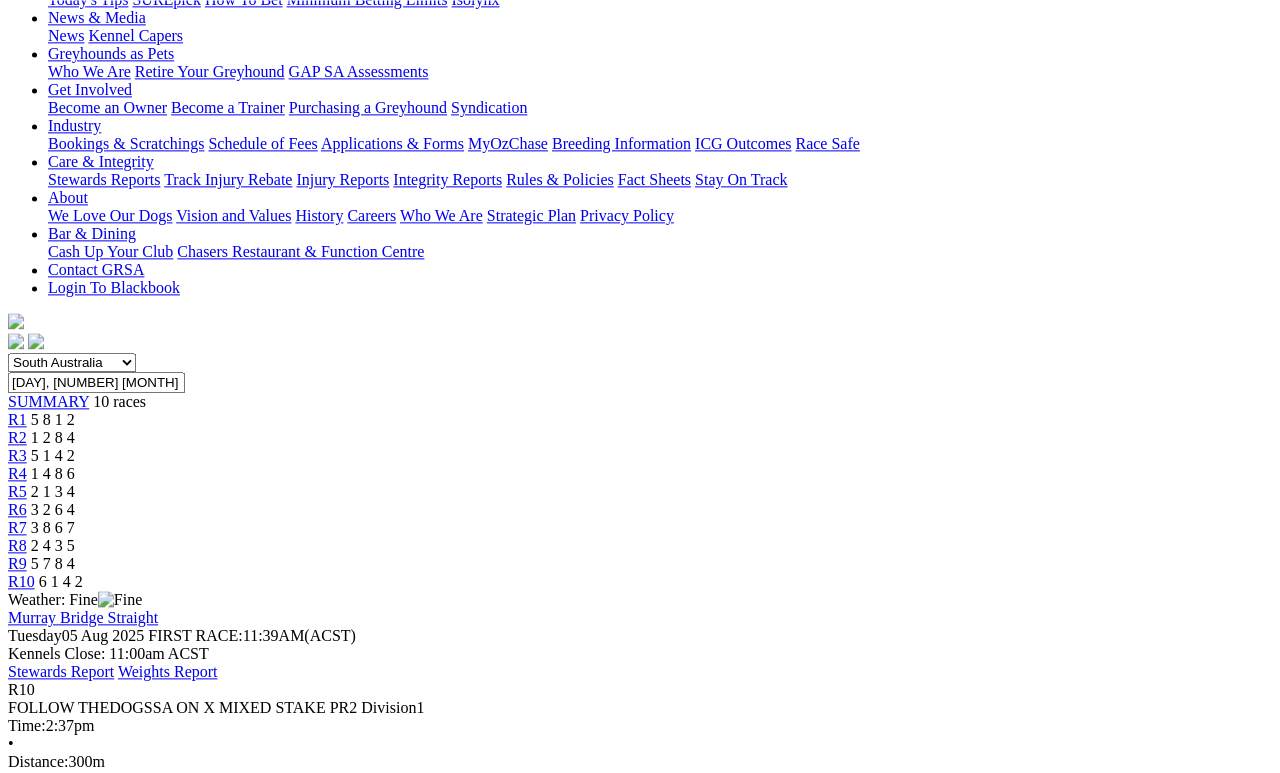 scroll, scrollTop: 263, scrollLeft: 0, axis: vertical 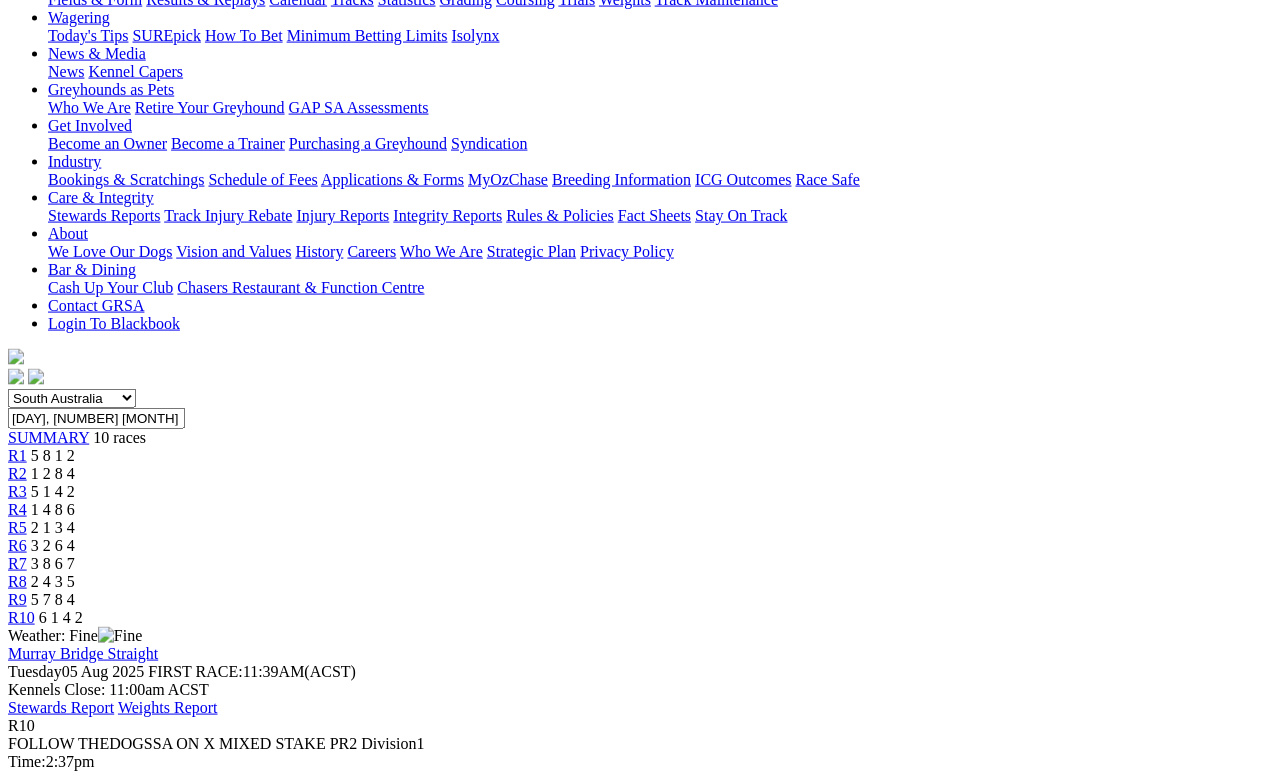 click on "5 7 8 4" at bounding box center [53, 599] 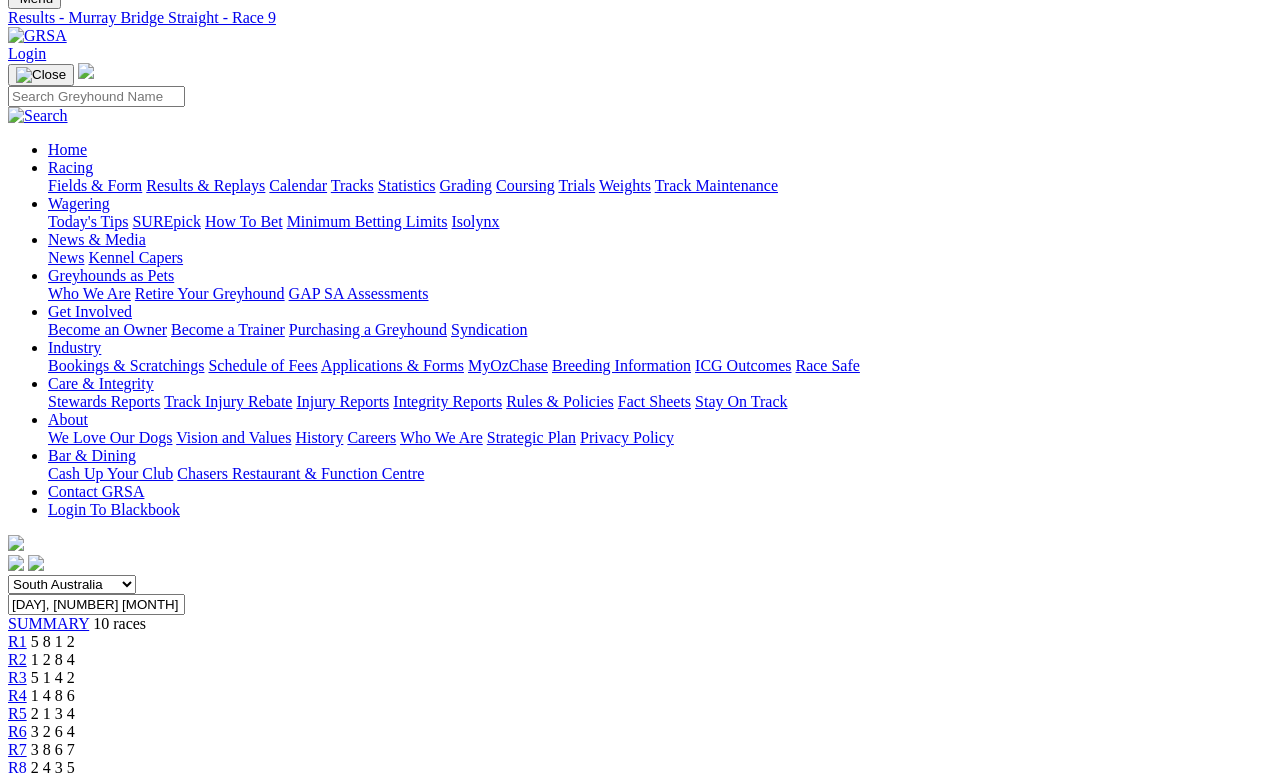 scroll, scrollTop: 0, scrollLeft: 0, axis: both 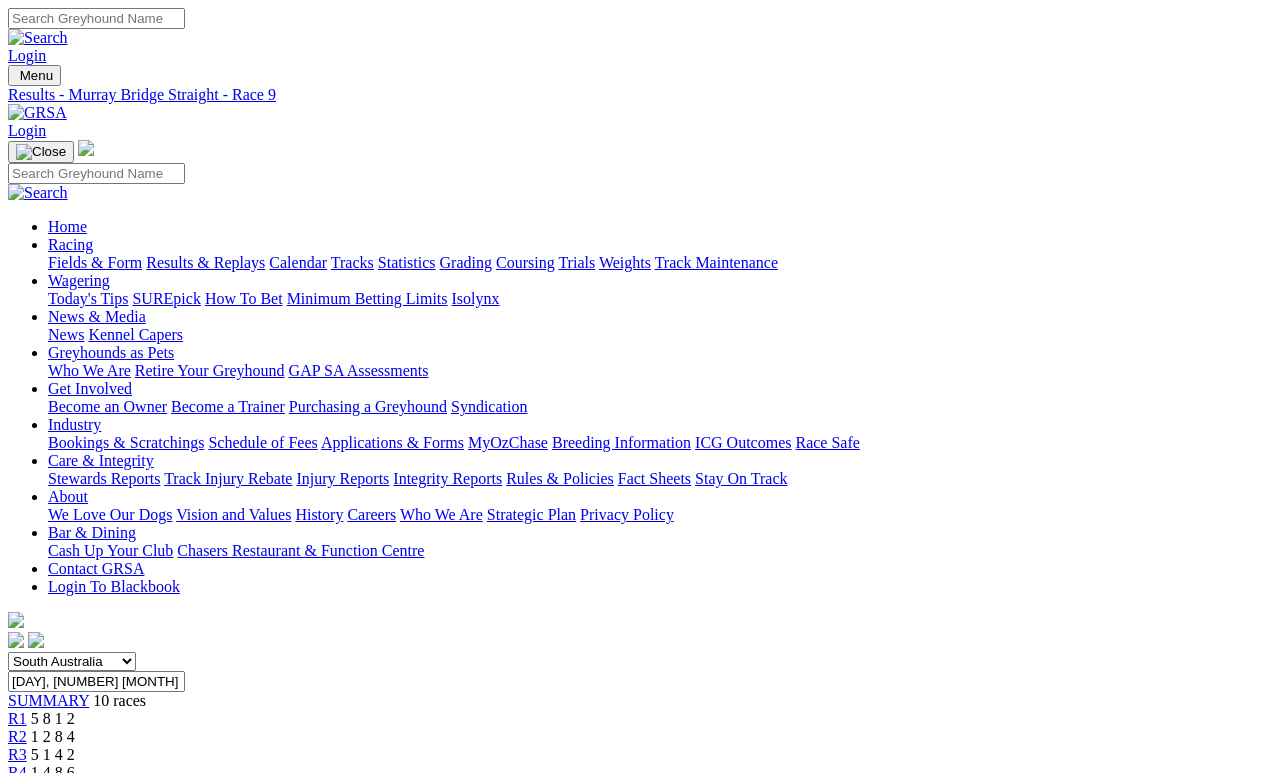 click on "R8" at bounding box center [17, 844] 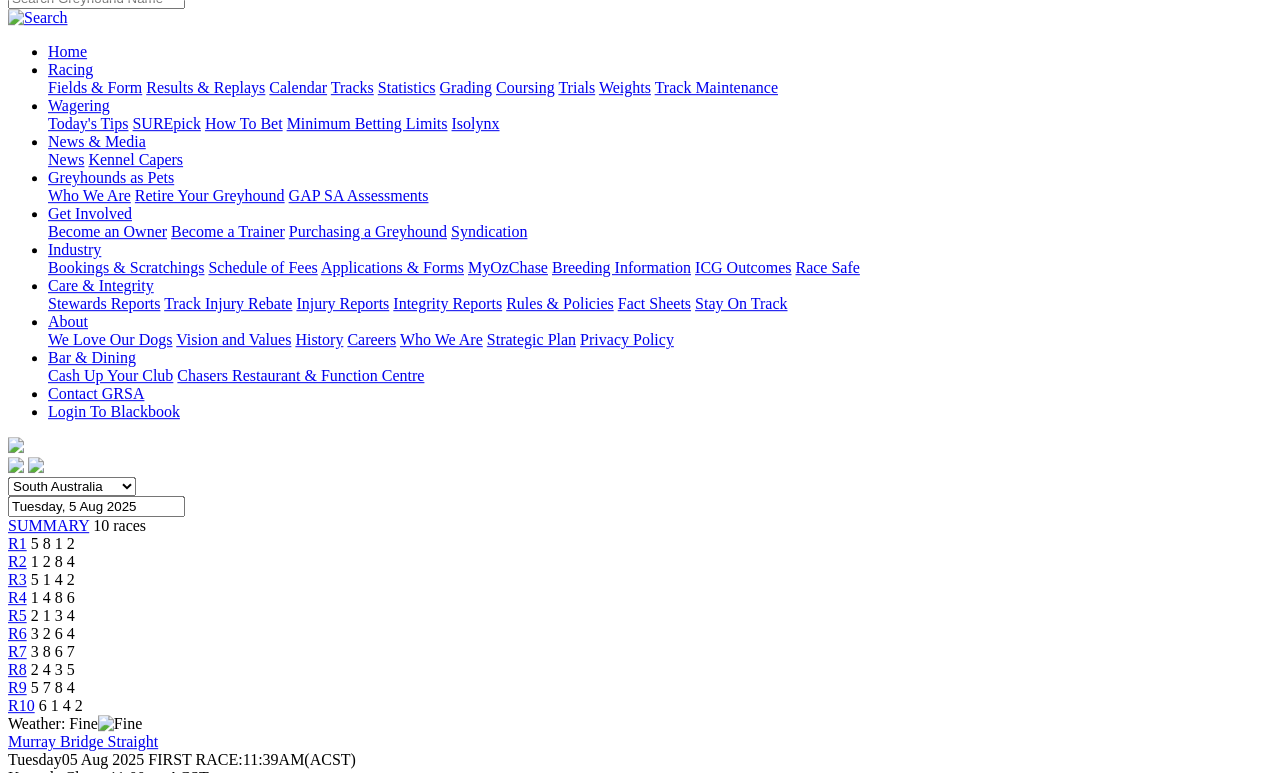 scroll, scrollTop: 178, scrollLeft: 0, axis: vertical 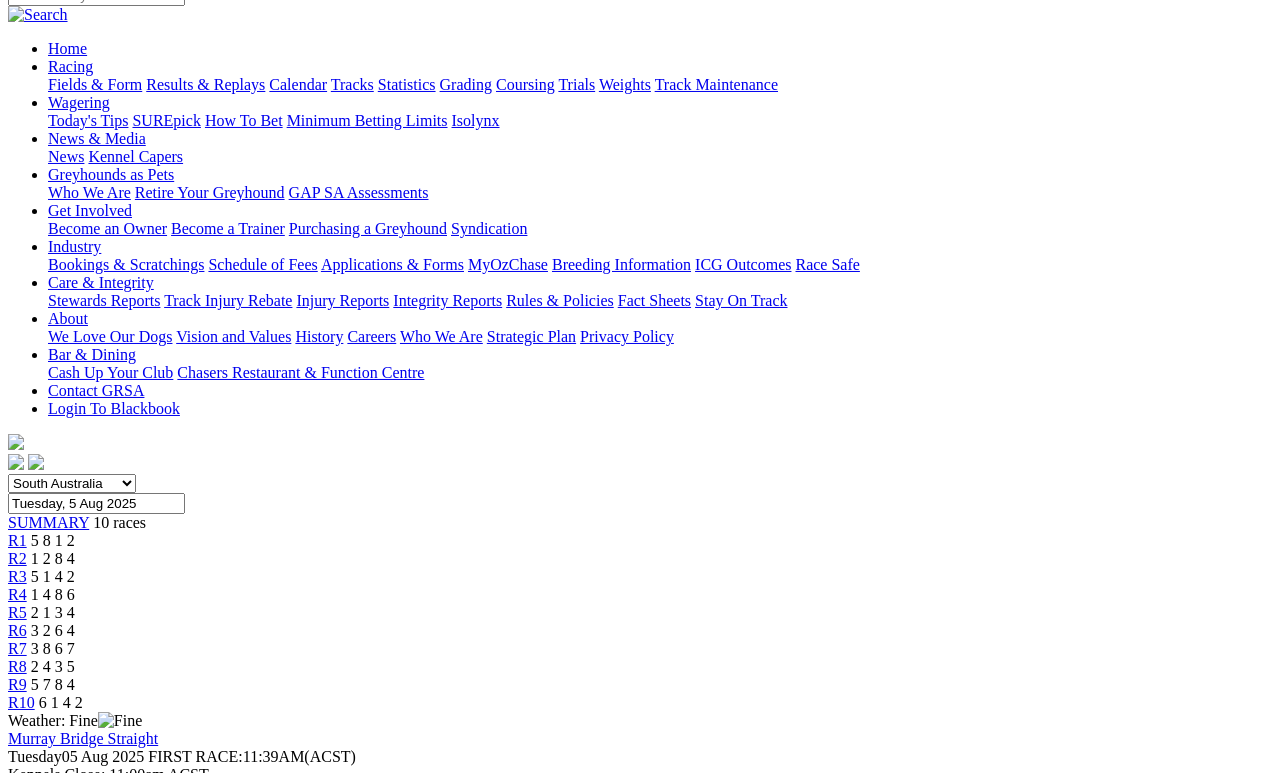 click on "[PHONE]" at bounding box center [640, 649] 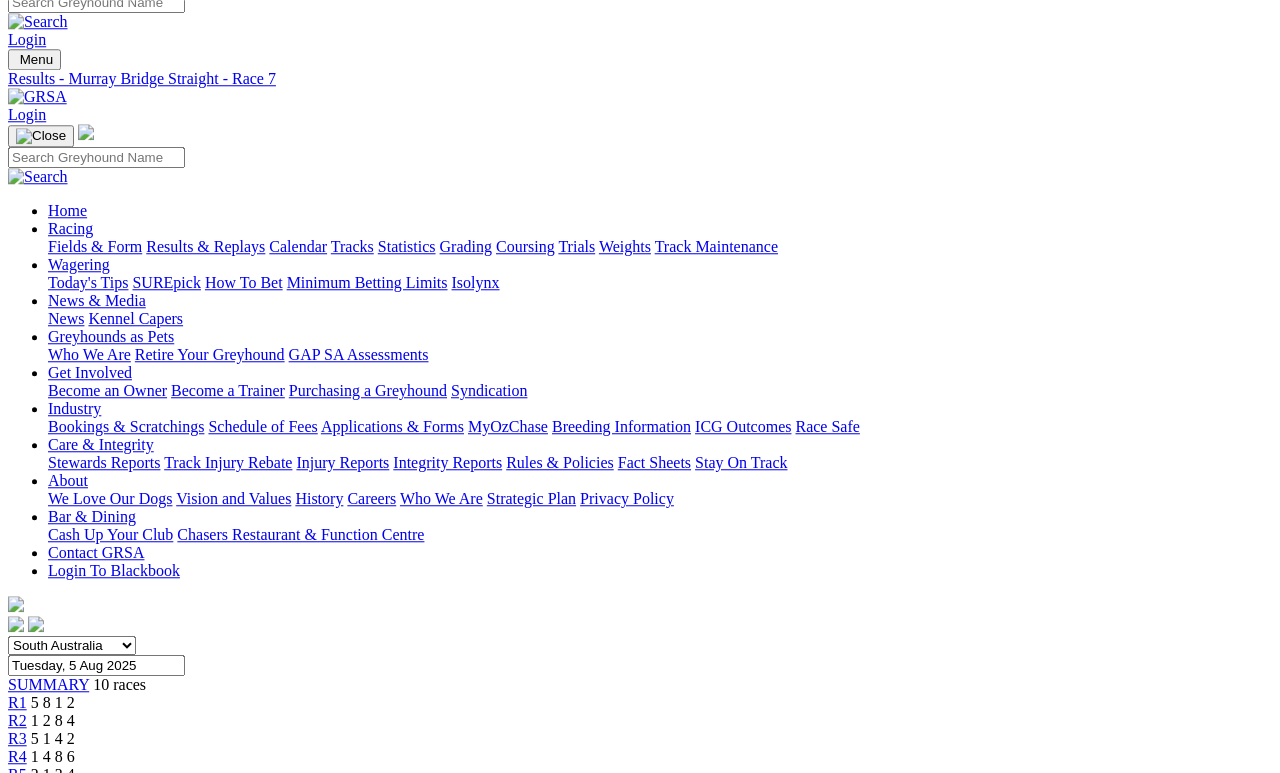 scroll, scrollTop: 0, scrollLeft: 0, axis: both 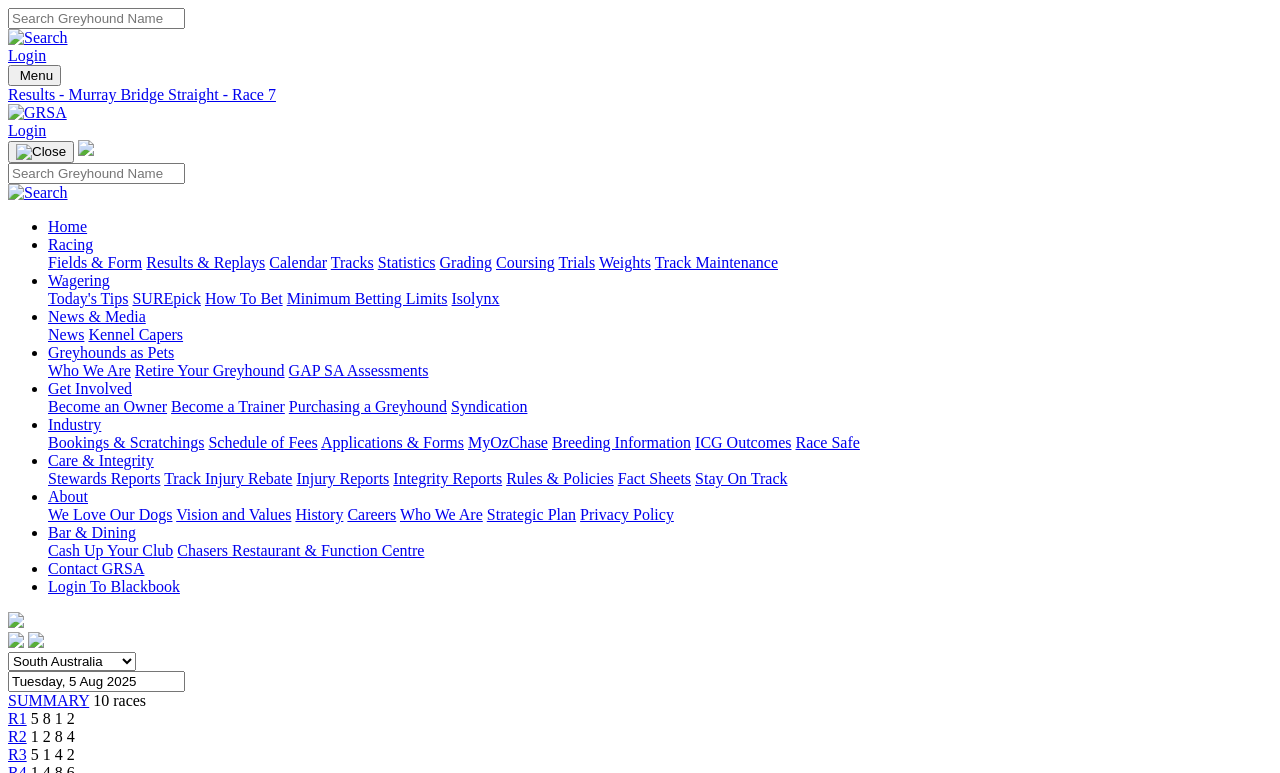 click on "3 2 6 4" at bounding box center [53, 808] 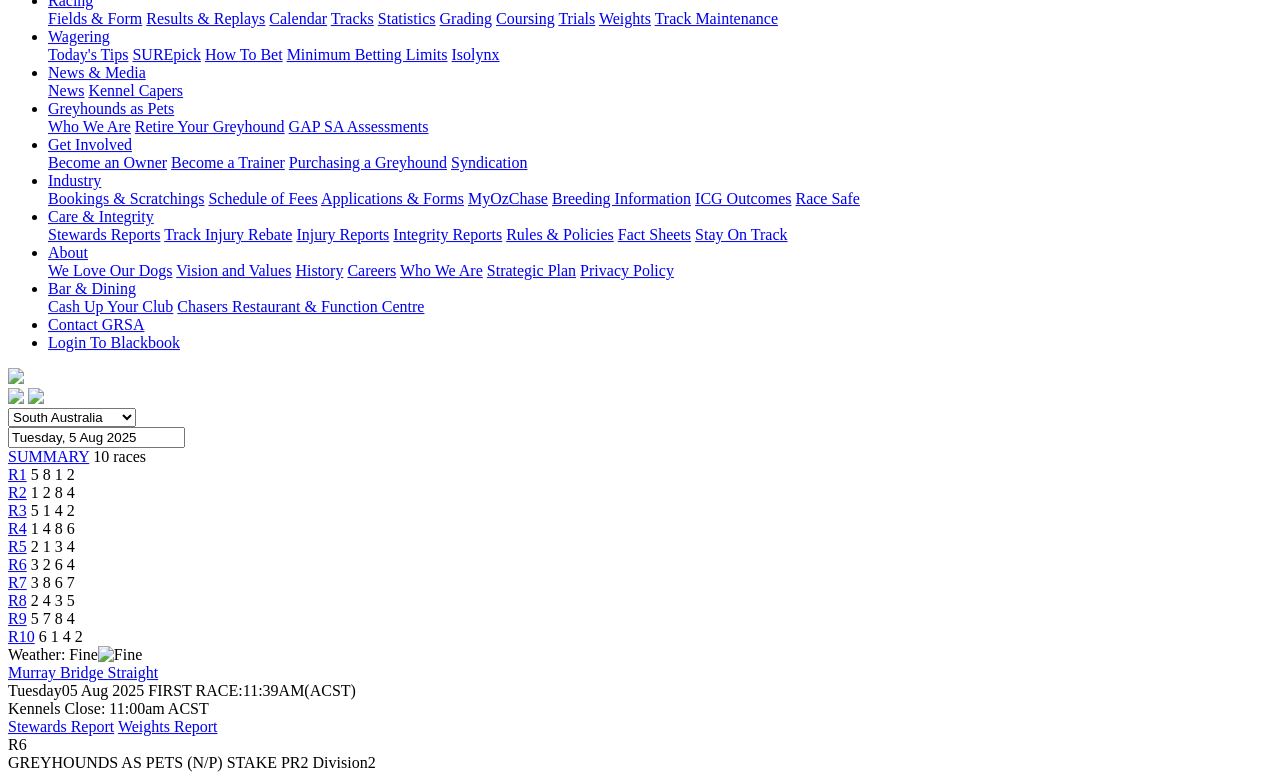 scroll, scrollTop: 239, scrollLeft: 0, axis: vertical 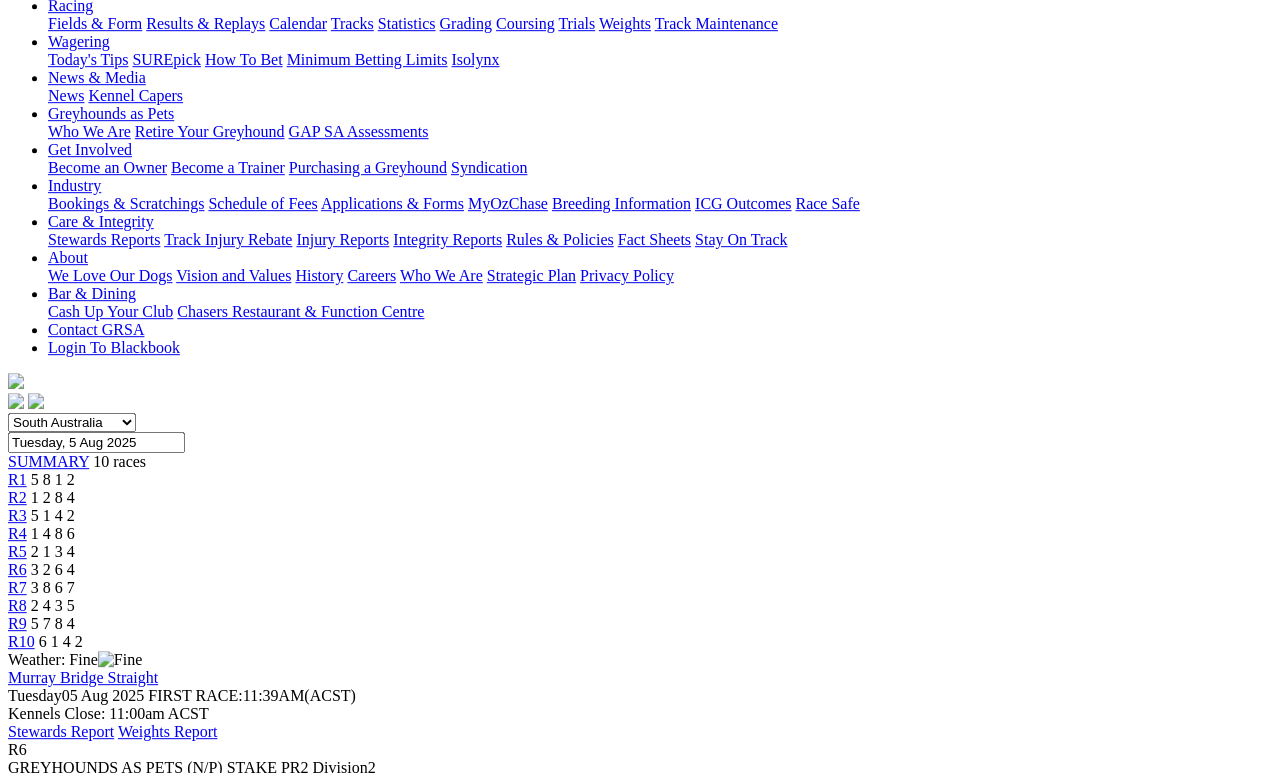 click on "R5" at bounding box center [17, 551] 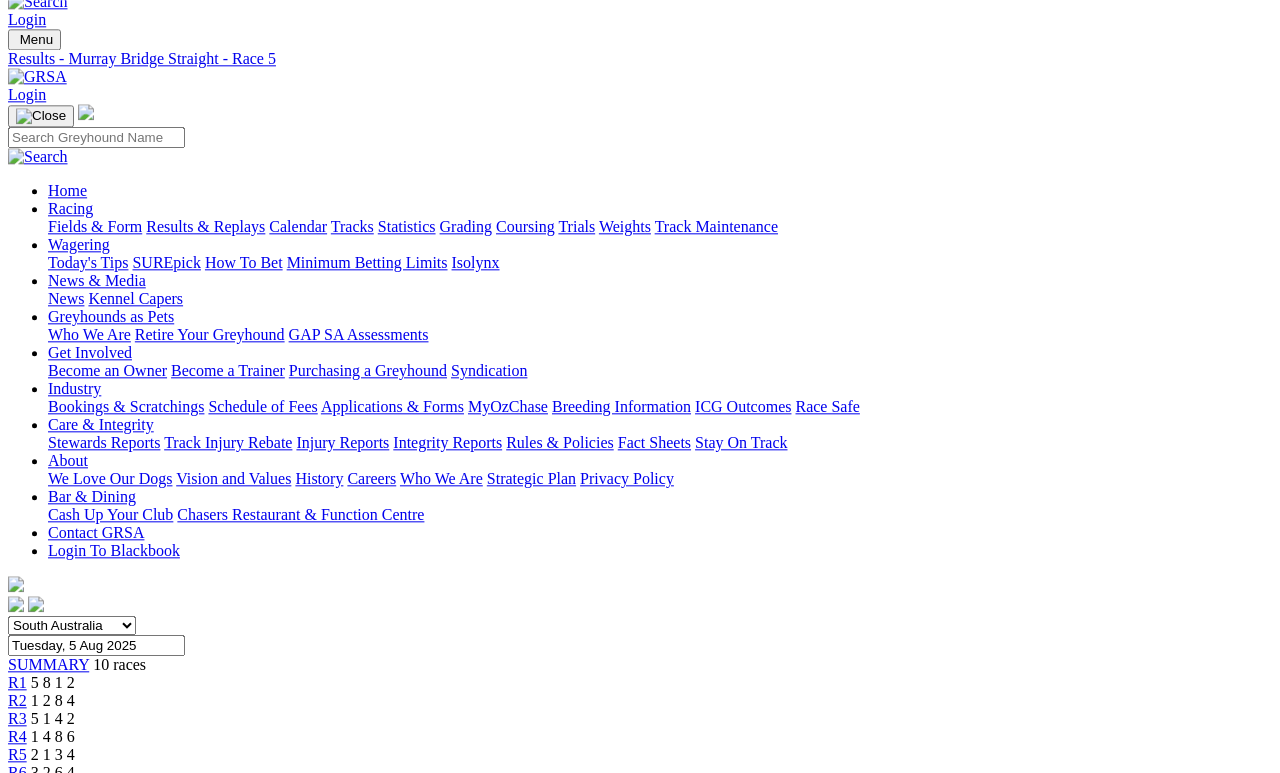 scroll, scrollTop: 0, scrollLeft: 0, axis: both 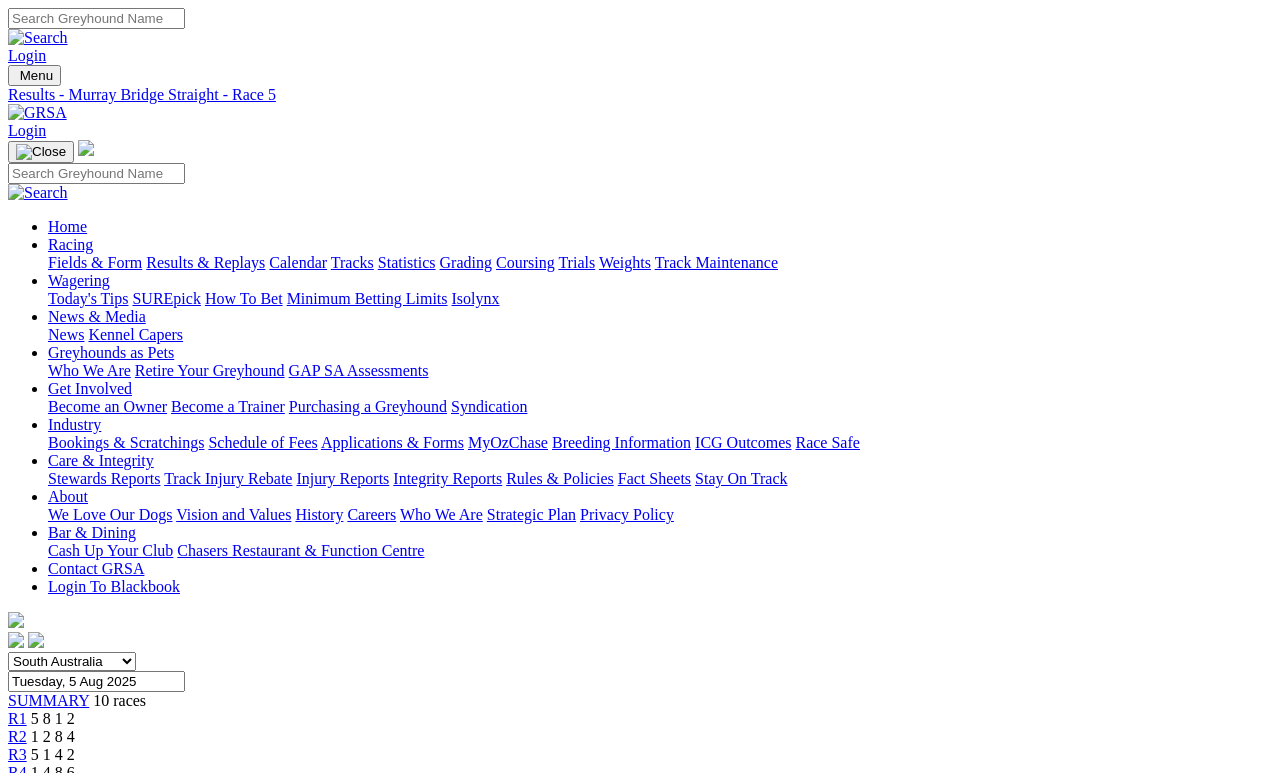 click on "1 4 8 6" at bounding box center (53, 772) 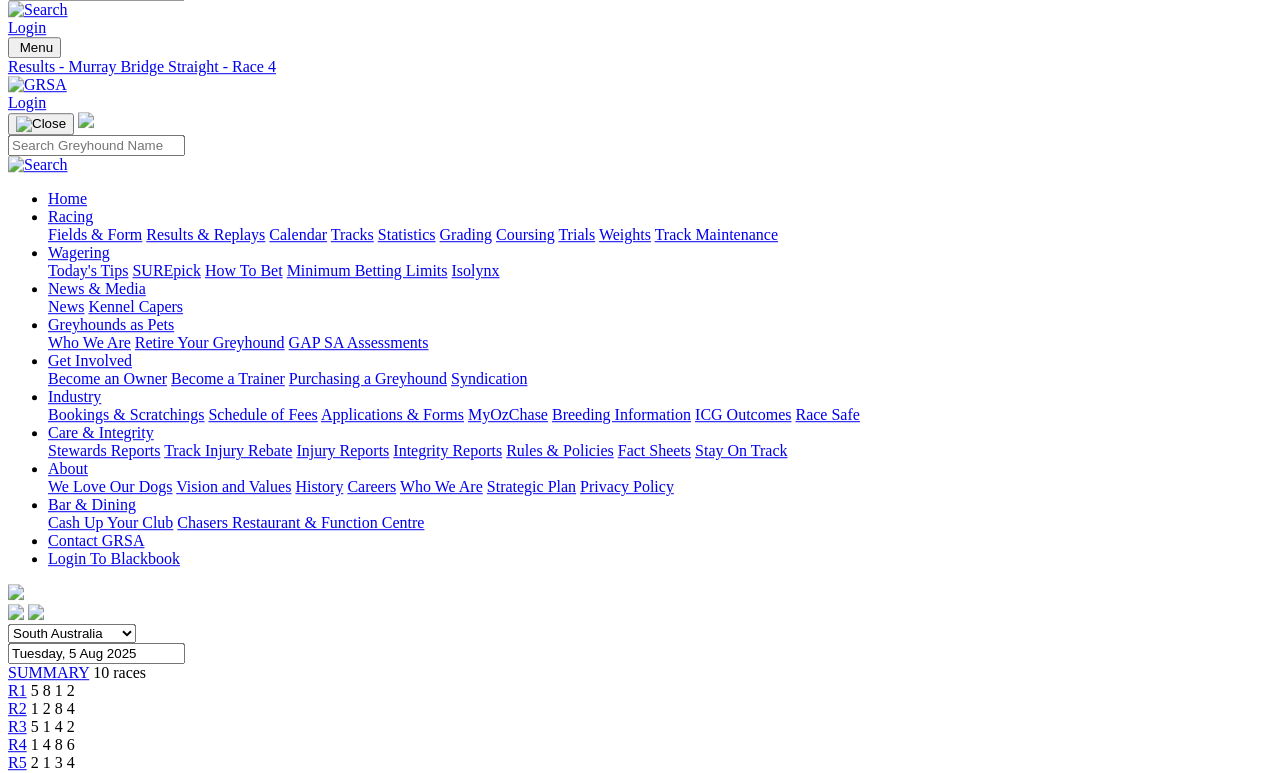 scroll, scrollTop: 0, scrollLeft: 0, axis: both 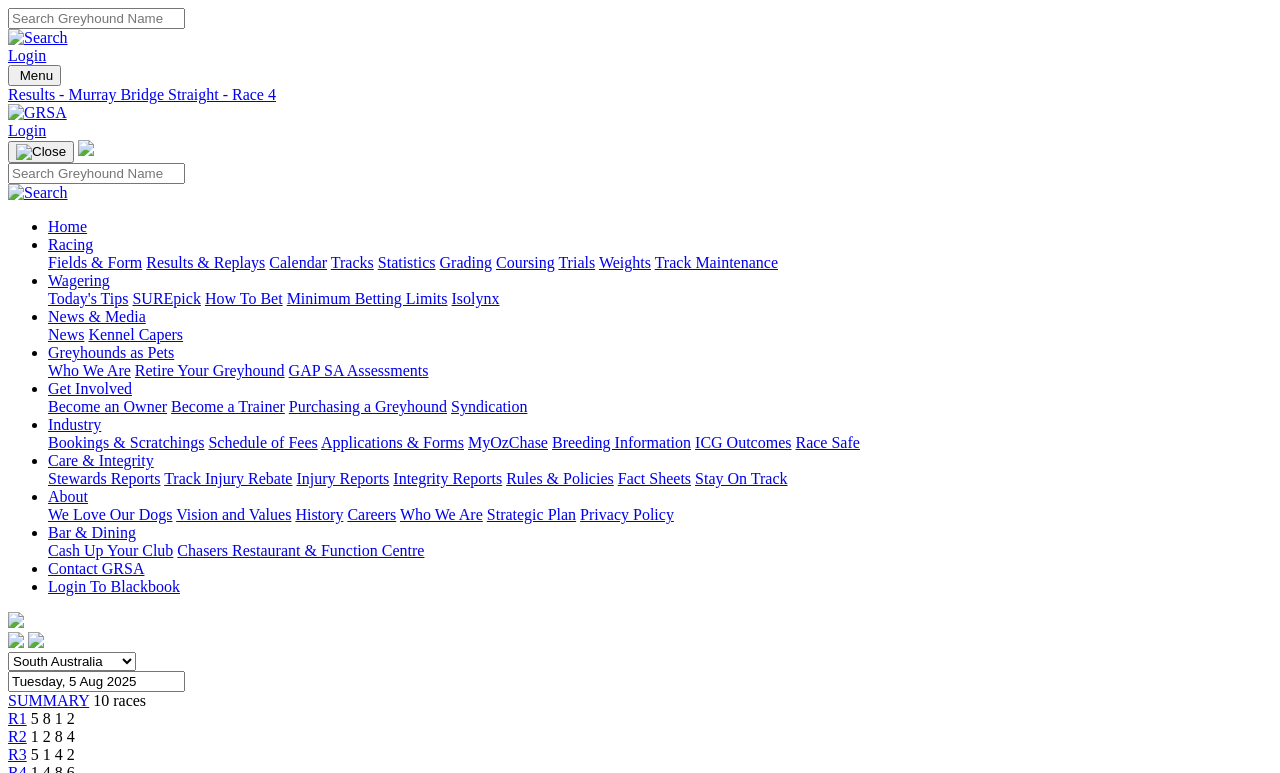 click on "5 1 4 2" at bounding box center (53, 754) 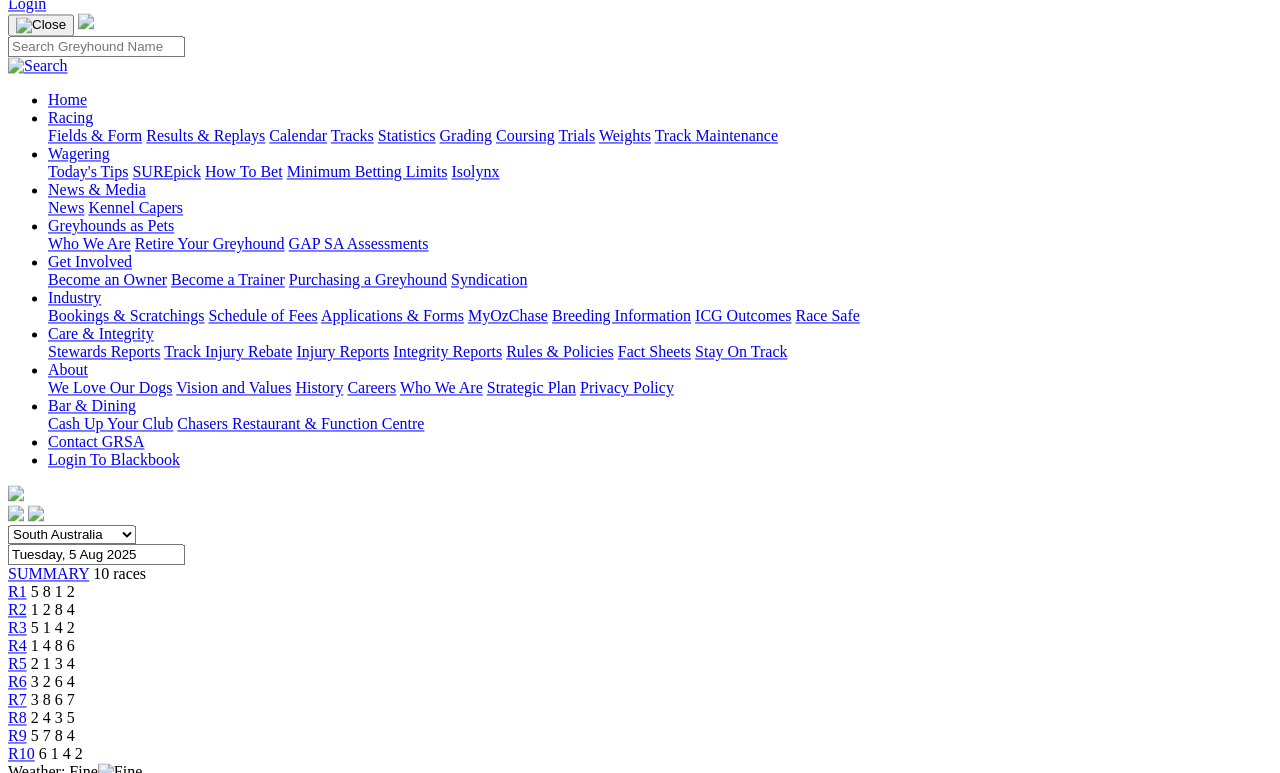 scroll, scrollTop: 124, scrollLeft: 0, axis: vertical 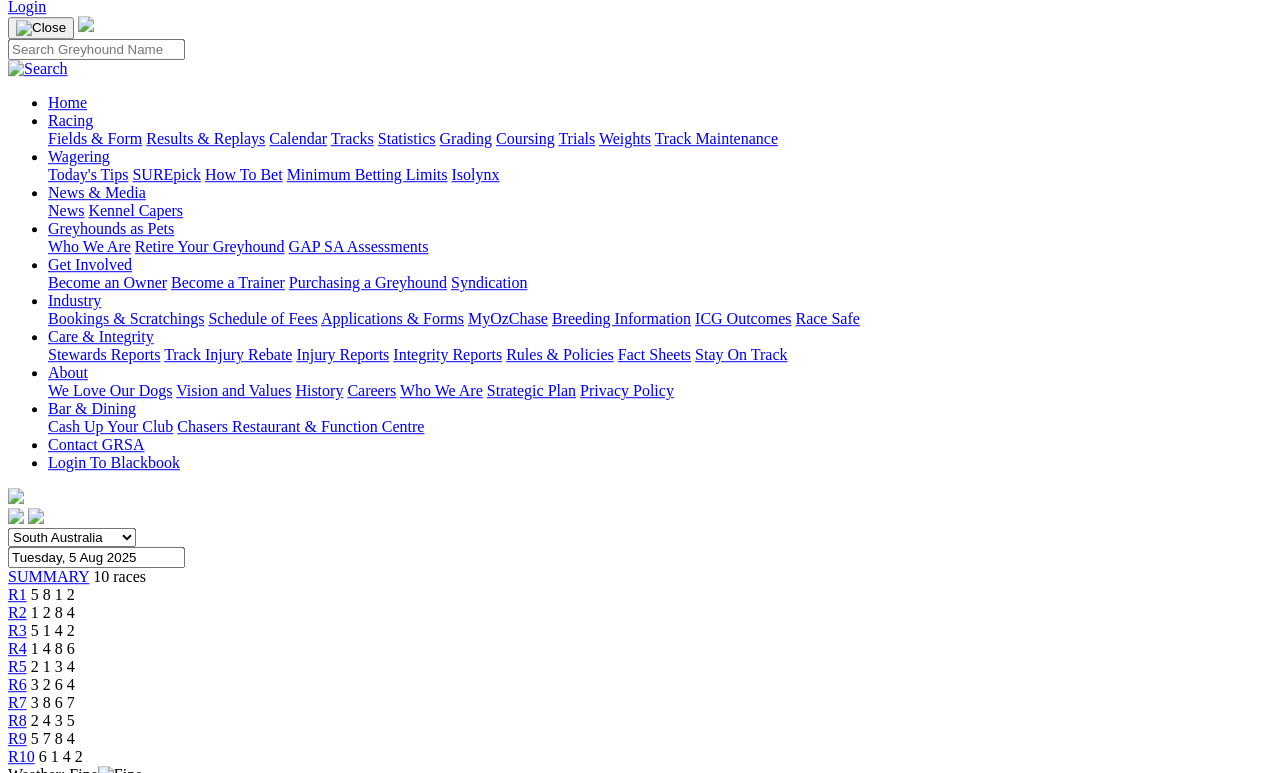 click on "R2" at bounding box center (17, 612) 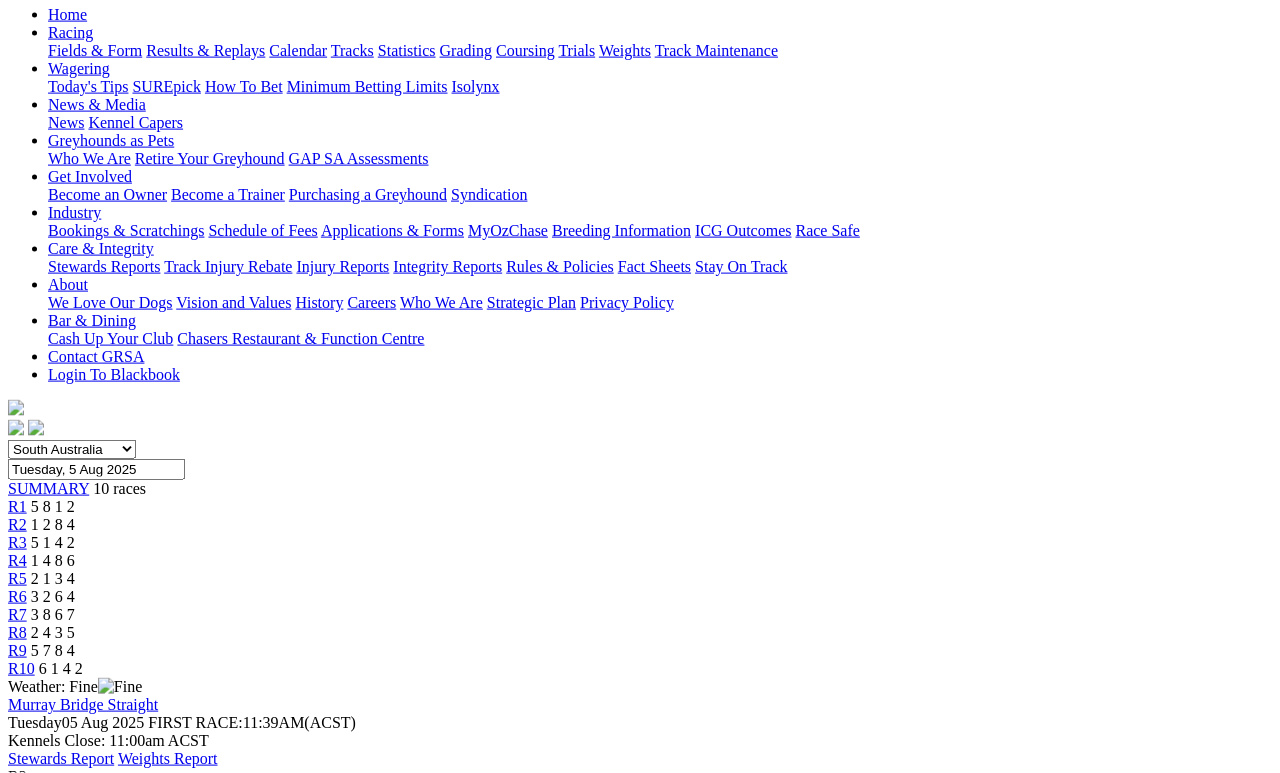 scroll, scrollTop: 194, scrollLeft: 0, axis: vertical 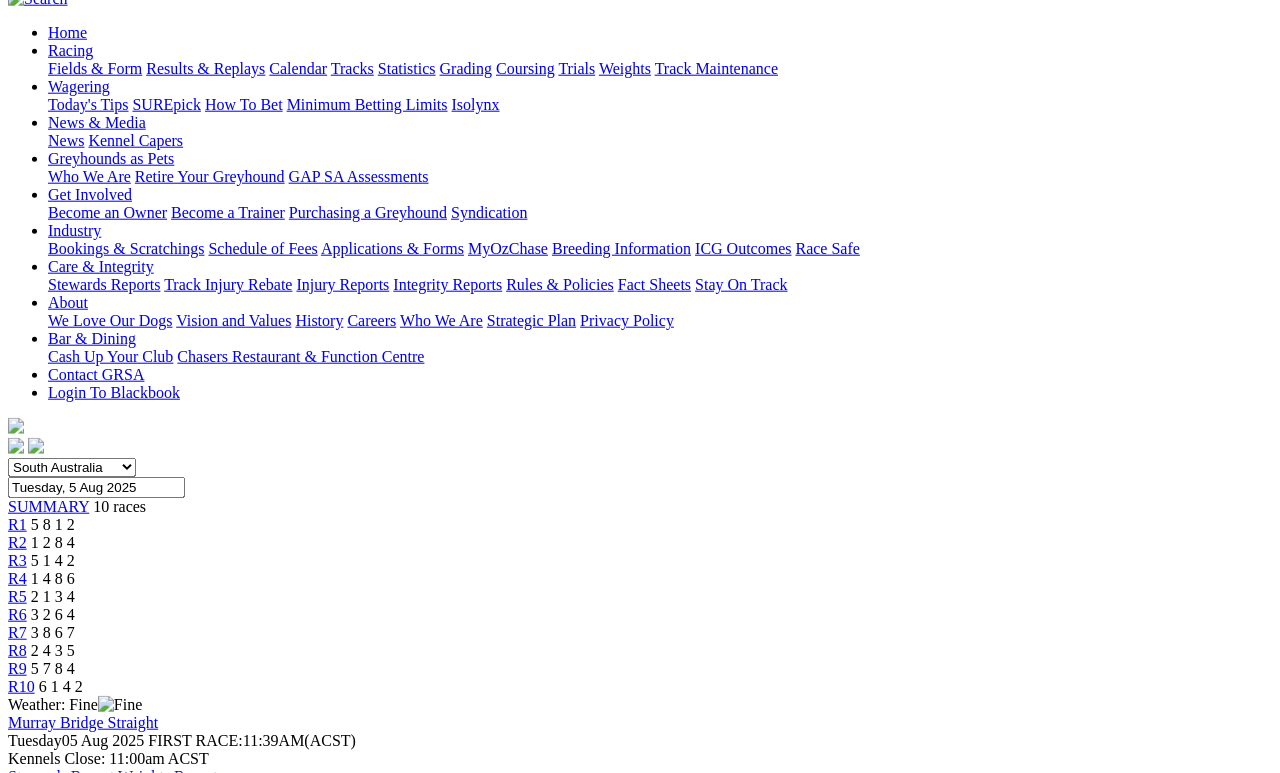 click on "R1" at bounding box center [17, 524] 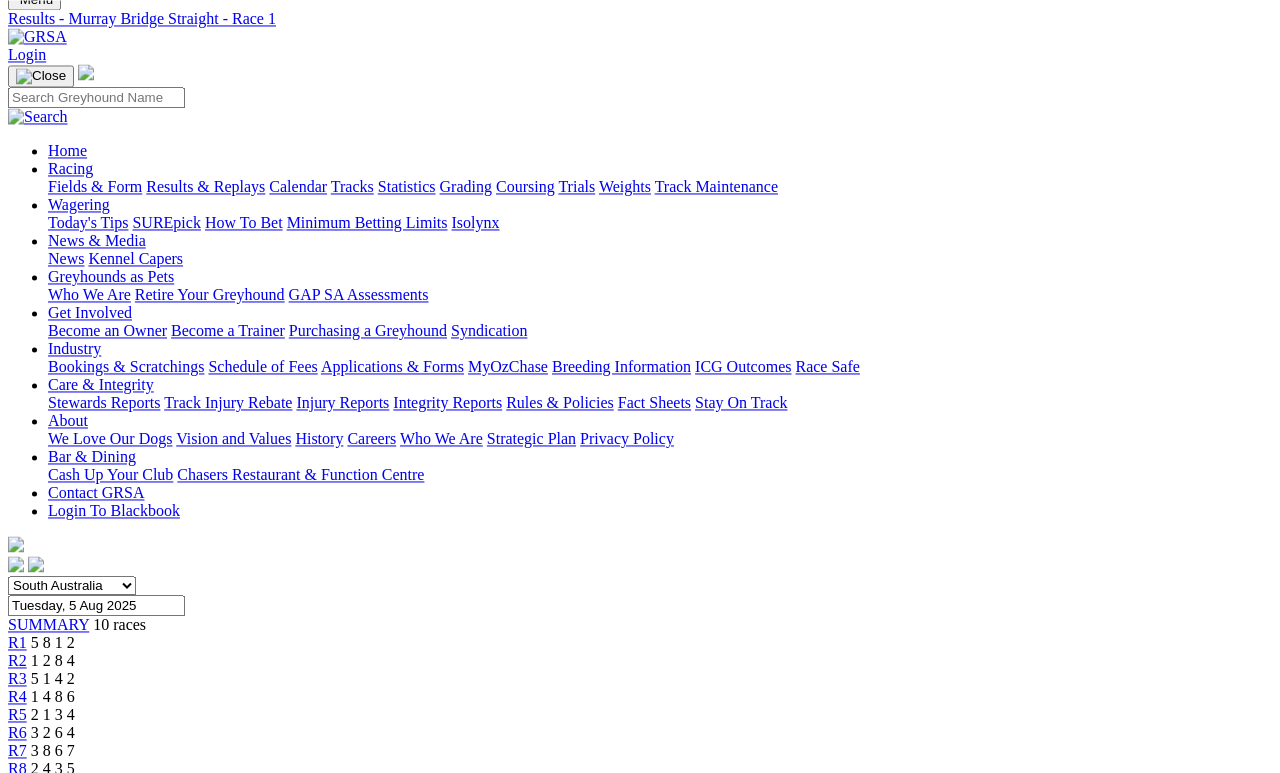 scroll, scrollTop: 0, scrollLeft: 0, axis: both 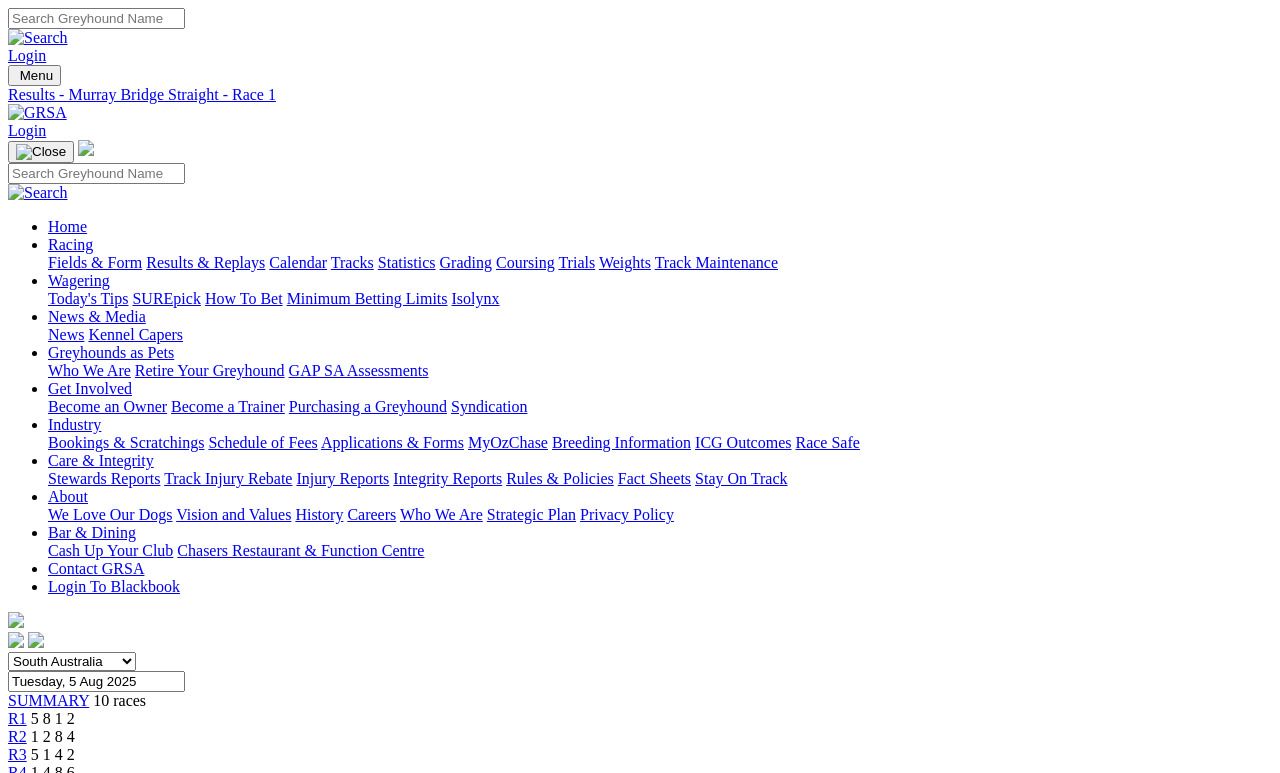 click on "Fields & Form" at bounding box center (95, 262) 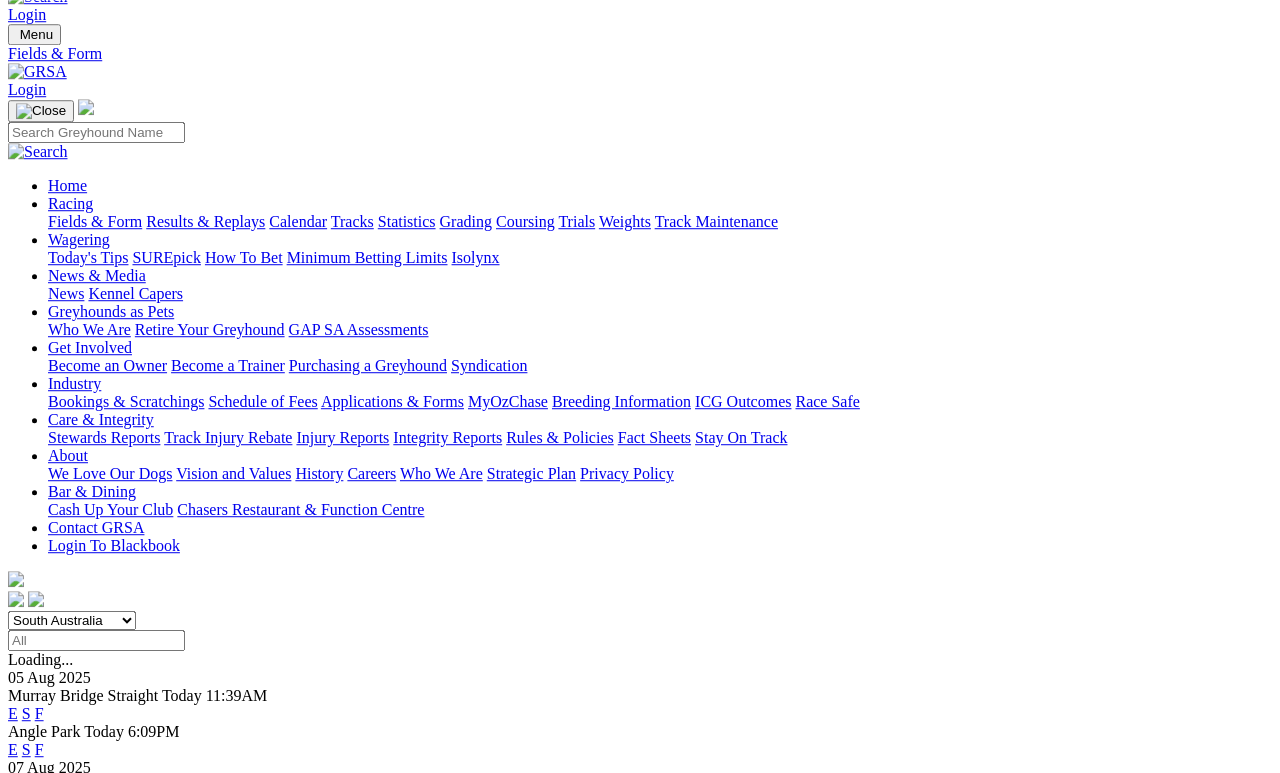 scroll, scrollTop: 41, scrollLeft: 0, axis: vertical 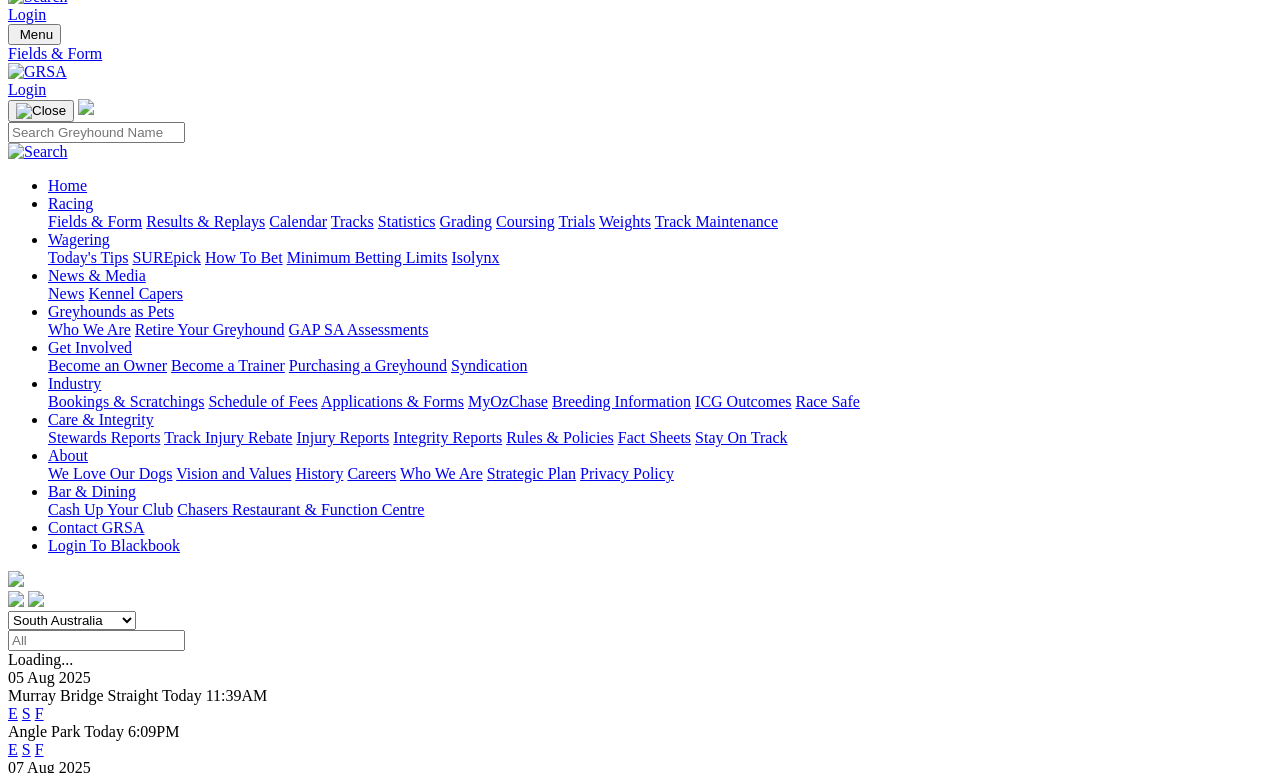 click on "Results & Replays" at bounding box center (205, 221) 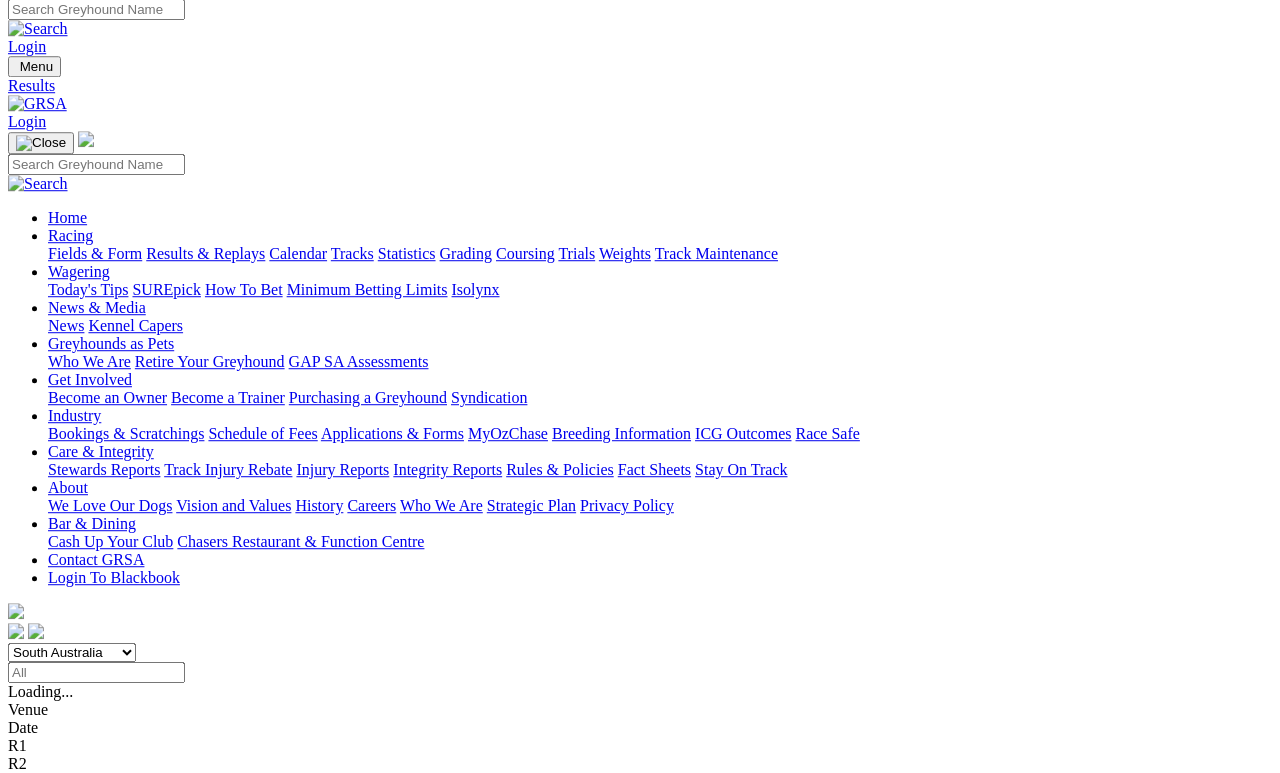 scroll, scrollTop: 9, scrollLeft: 0, axis: vertical 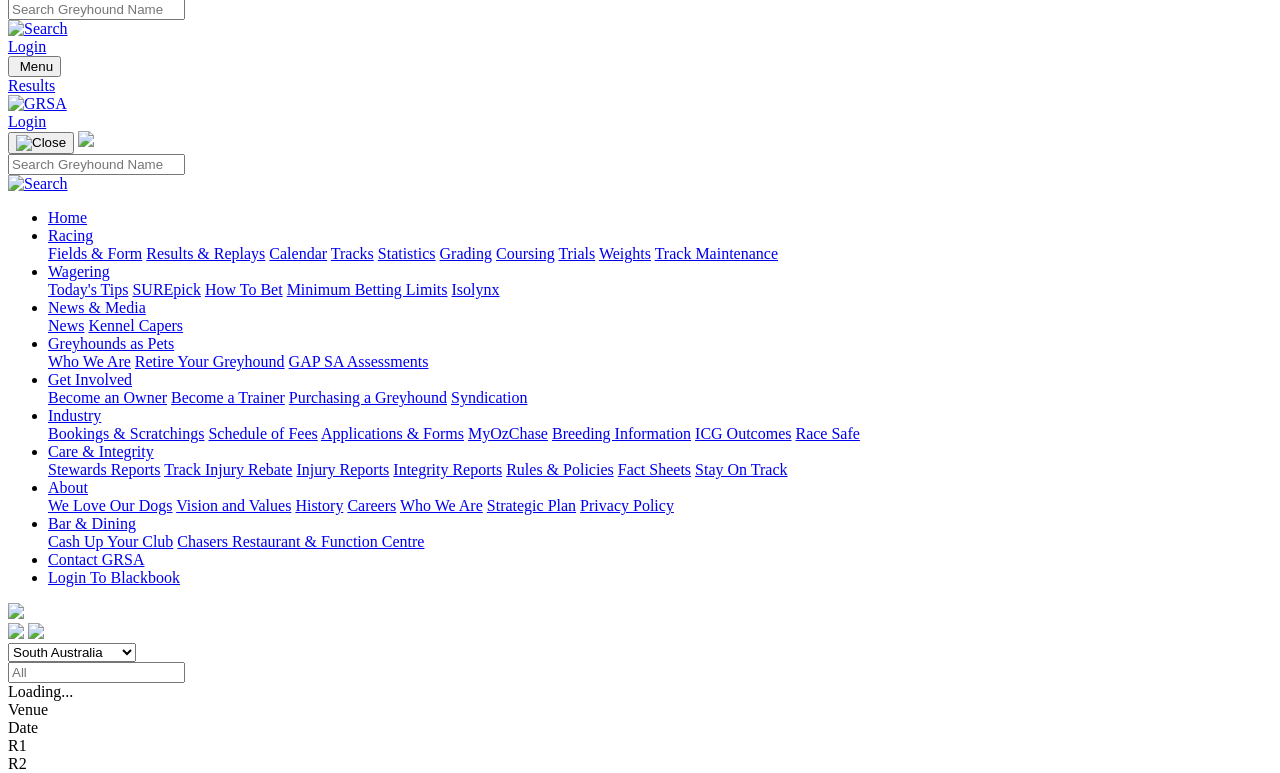 click on "Fields & Form" at bounding box center (95, 253) 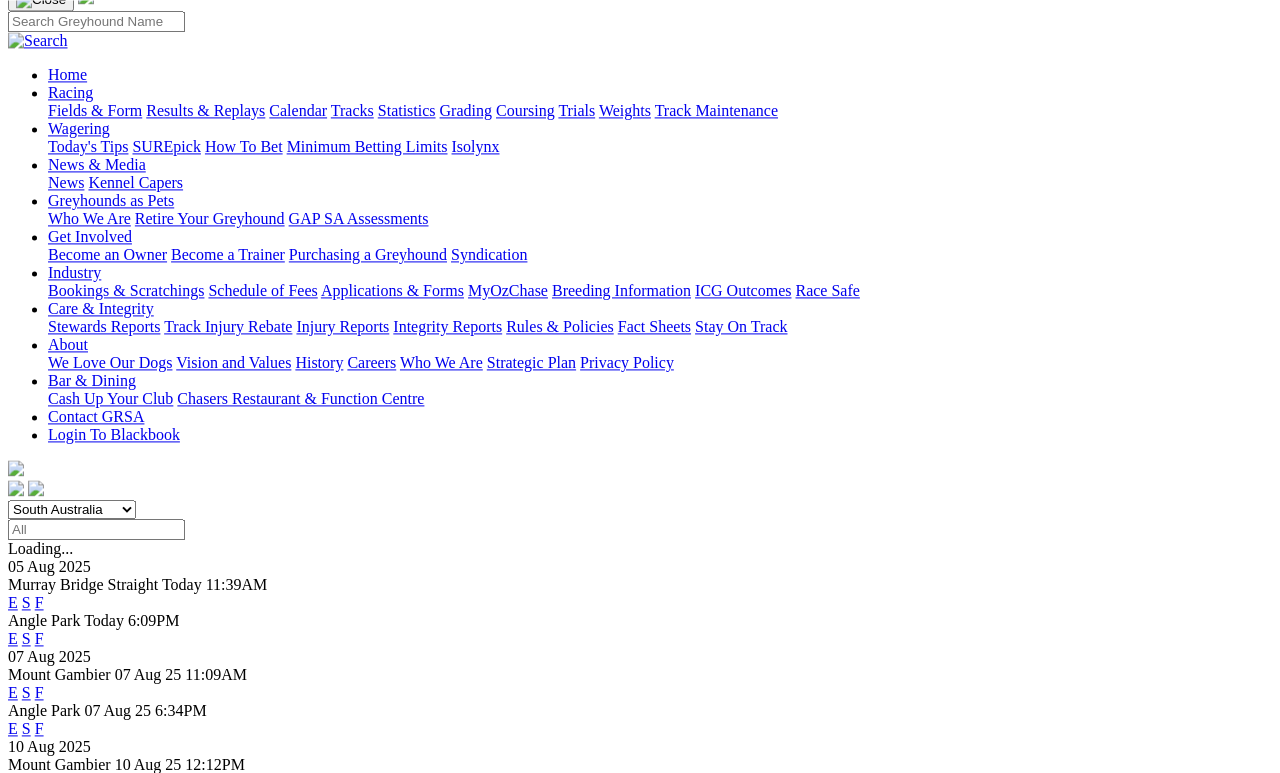 scroll, scrollTop: 151, scrollLeft: 0, axis: vertical 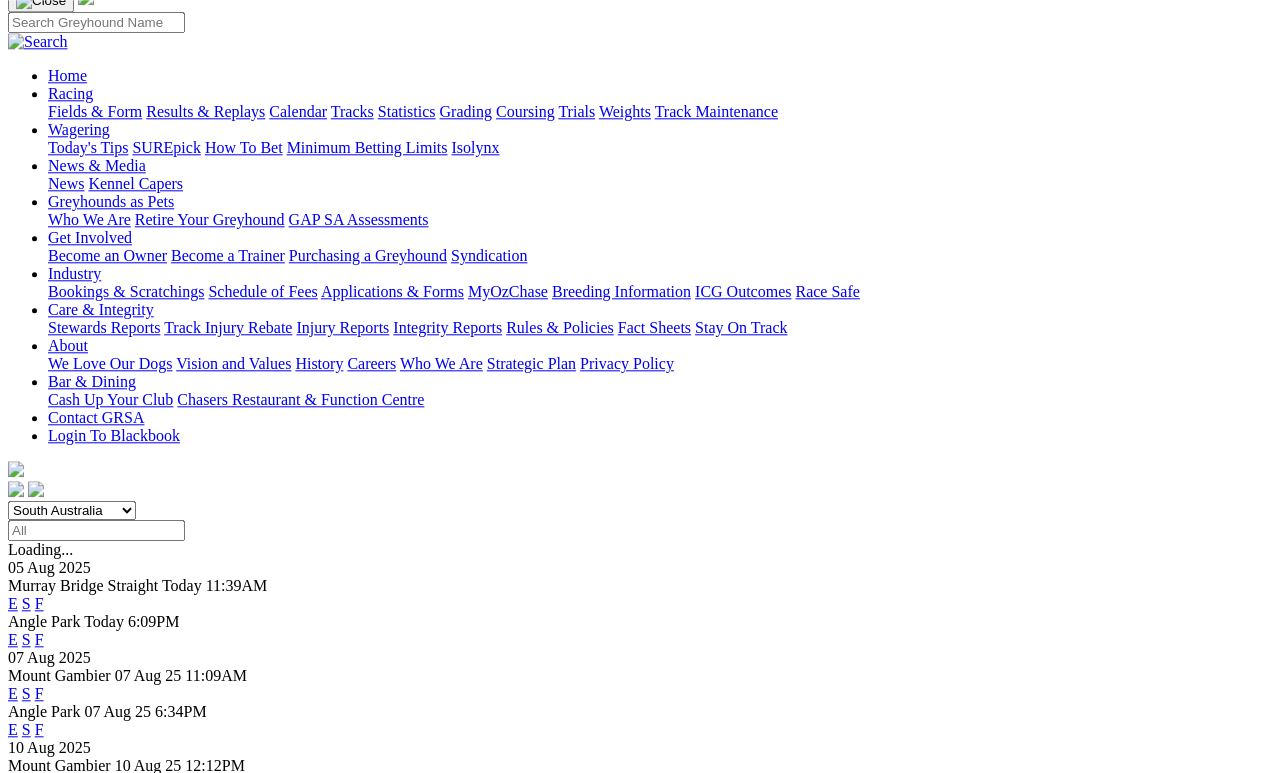 click on "F" at bounding box center [39, 729] 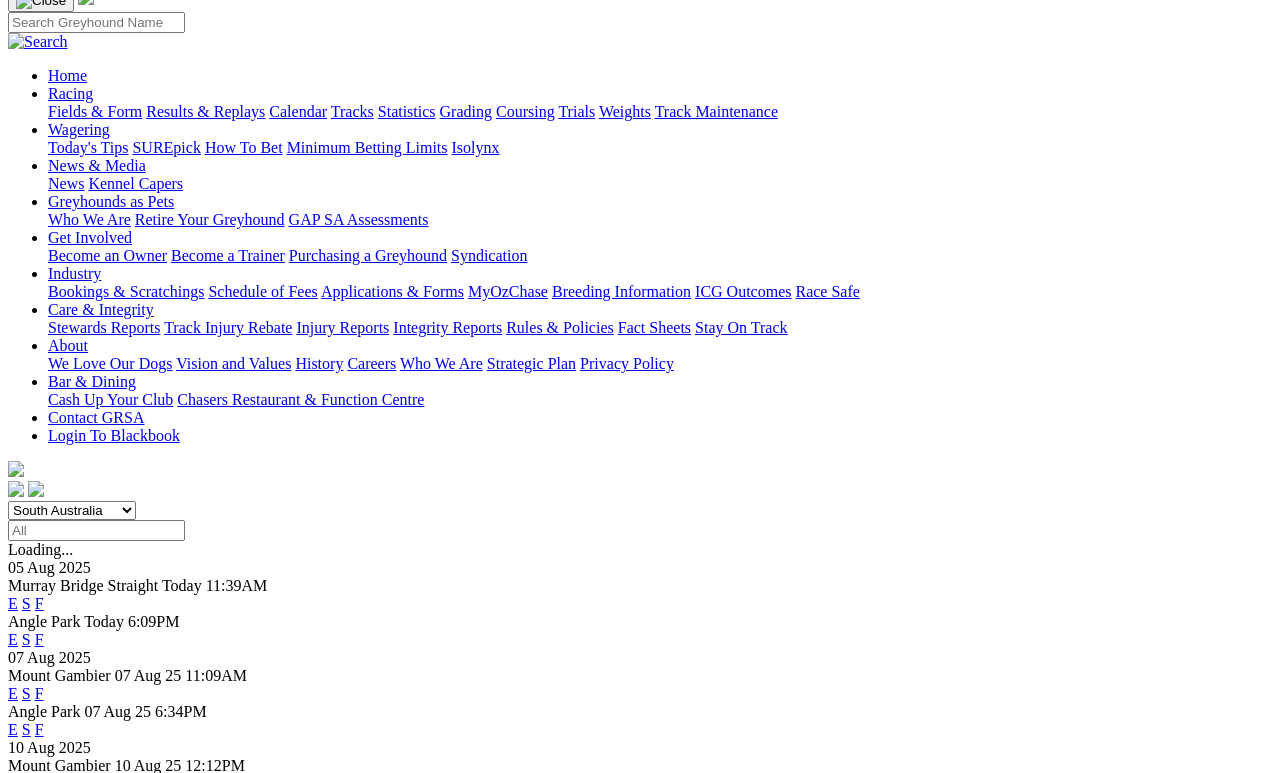 click on "F" at bounding box center [39, 729] 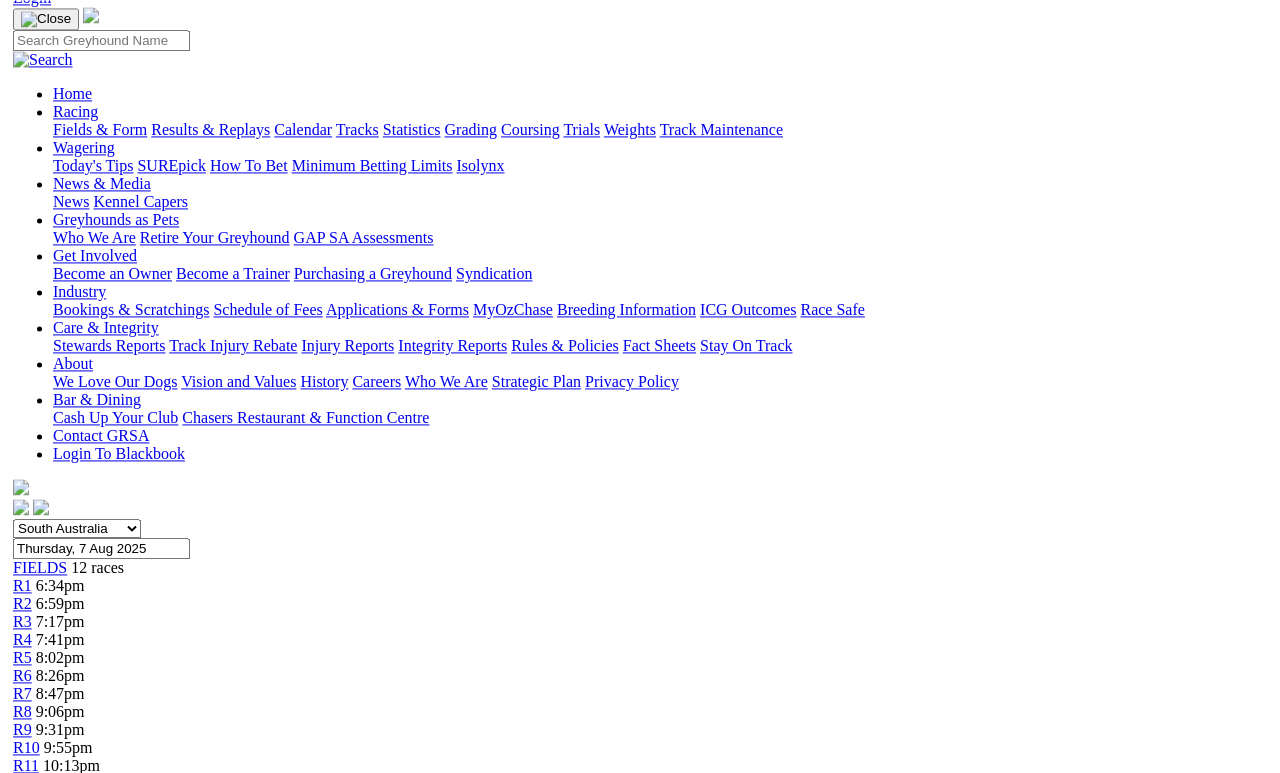 scroll, scrollTop: 0, scrollLeft: 0, axis: both 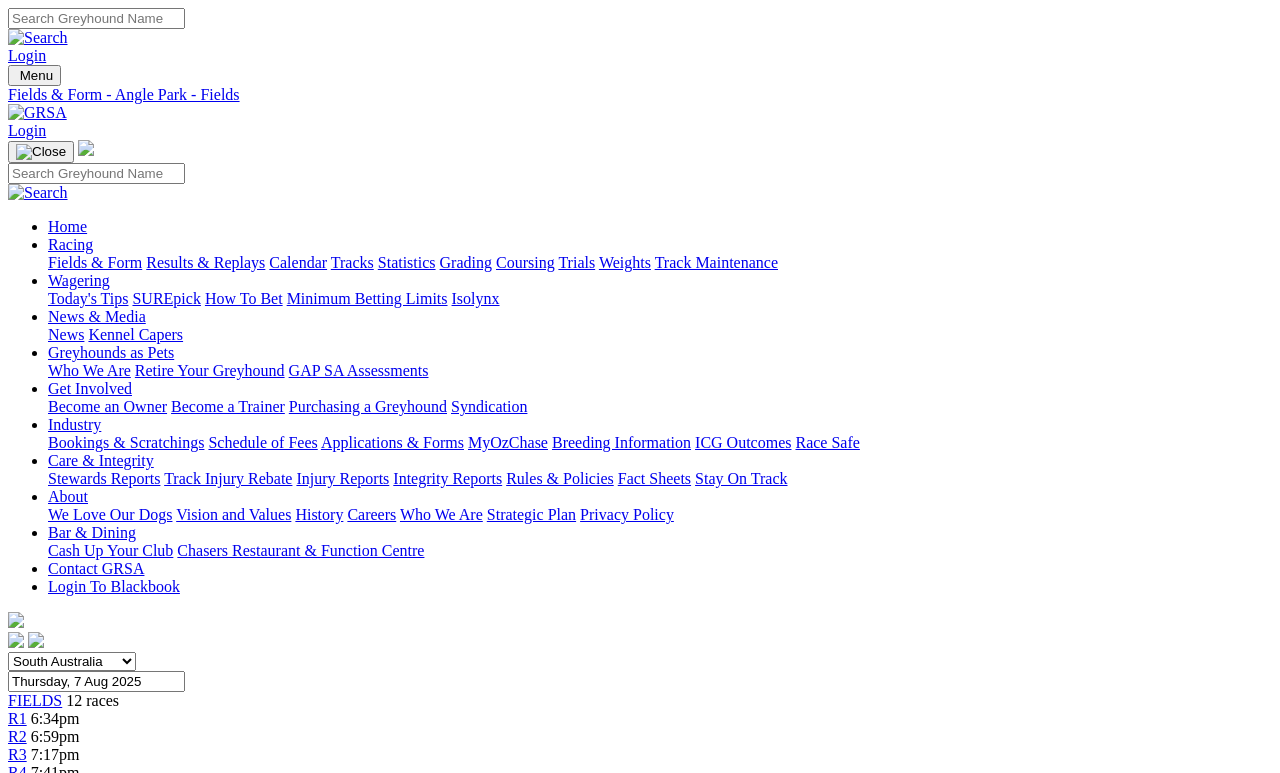click on "Fields & Form" at bounding box center [95, 262] 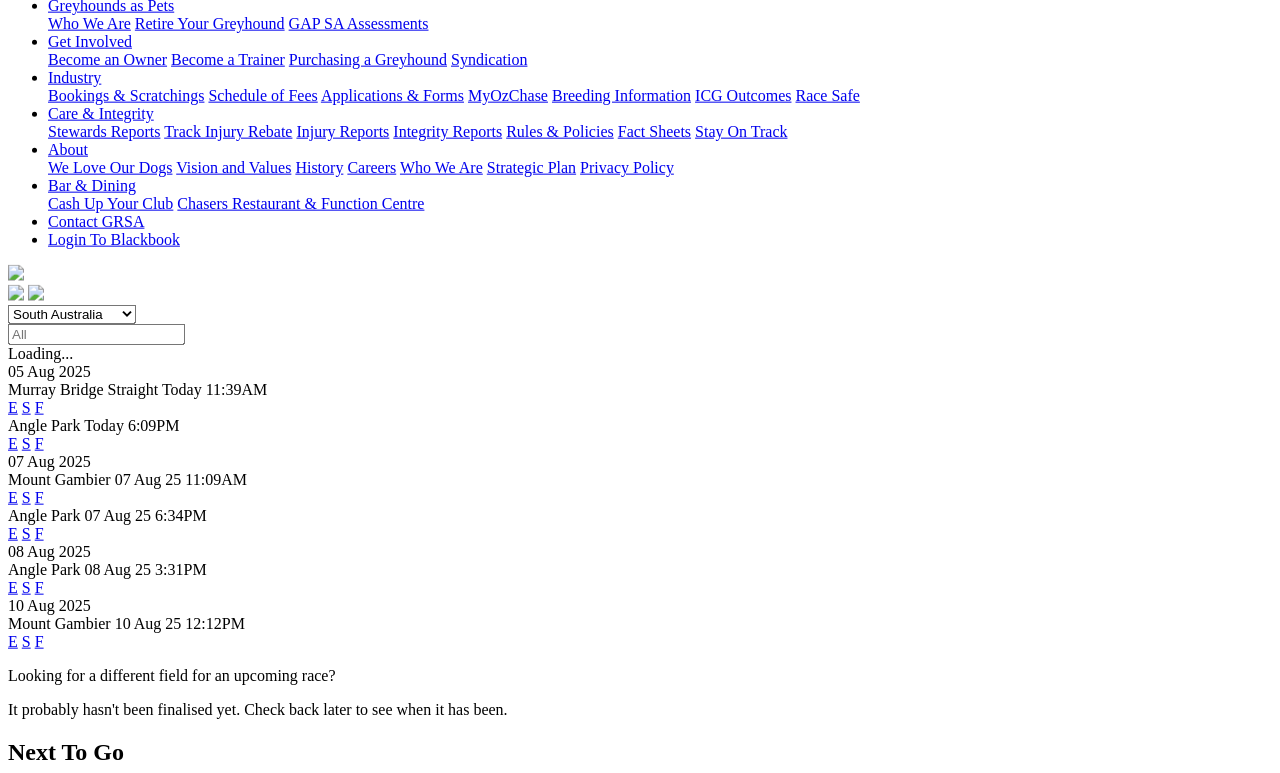 scroll, scrollTop: 348, scrollLeft: 0, axis: vertical 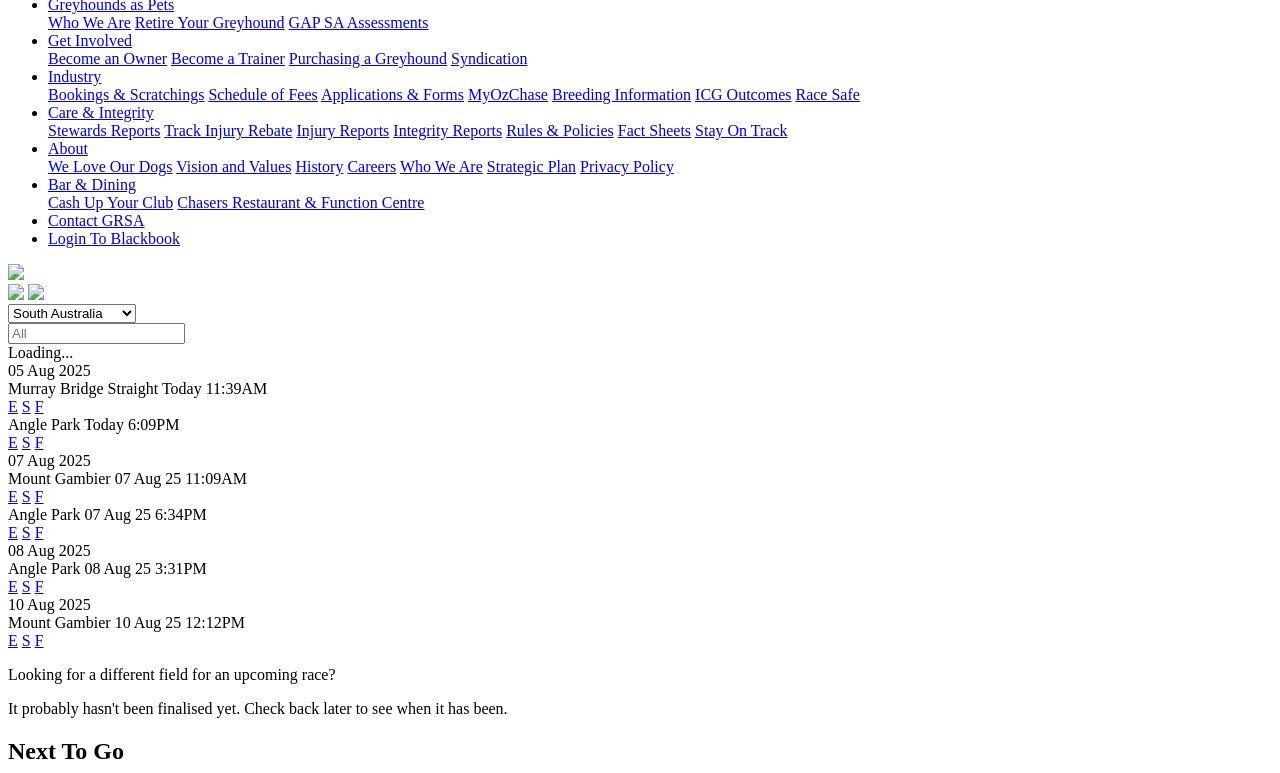 click on "F" at bounding box center [39, 586] 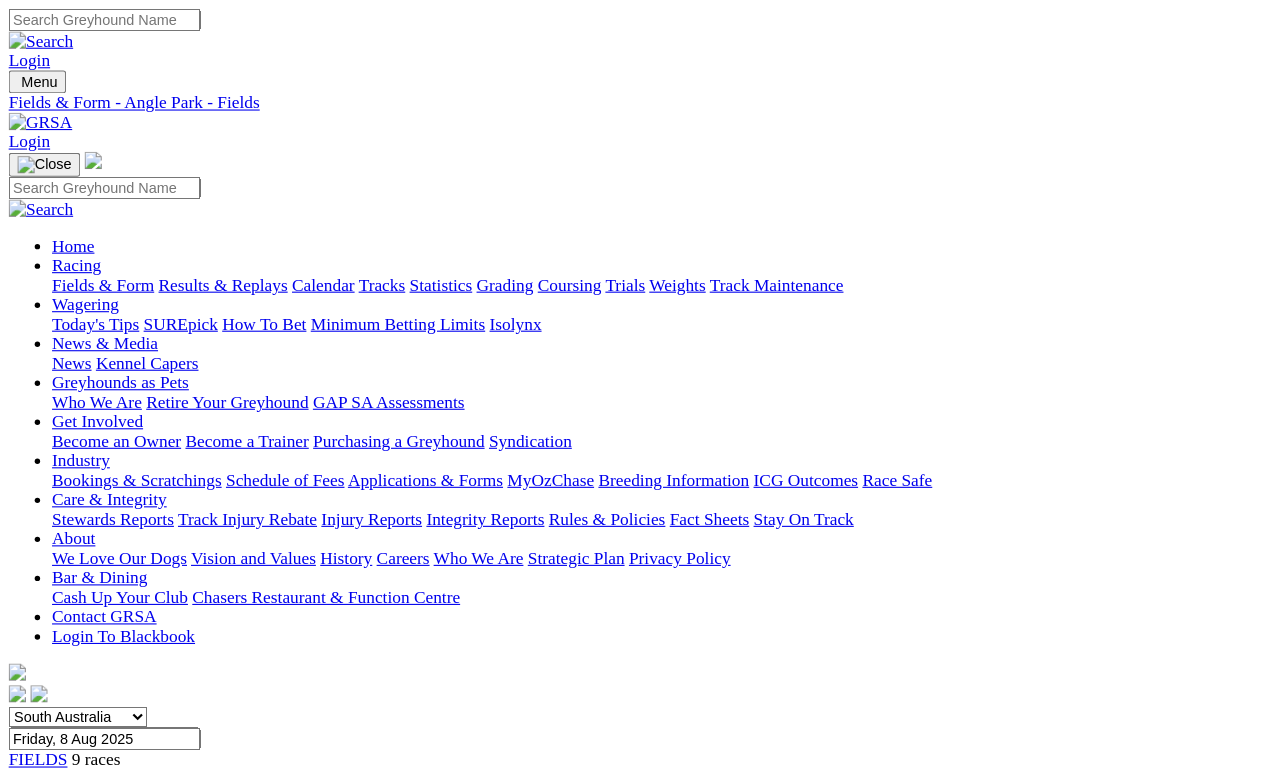 scroll, scrollTop: 9, scrollLeft: 0, axis: vertical 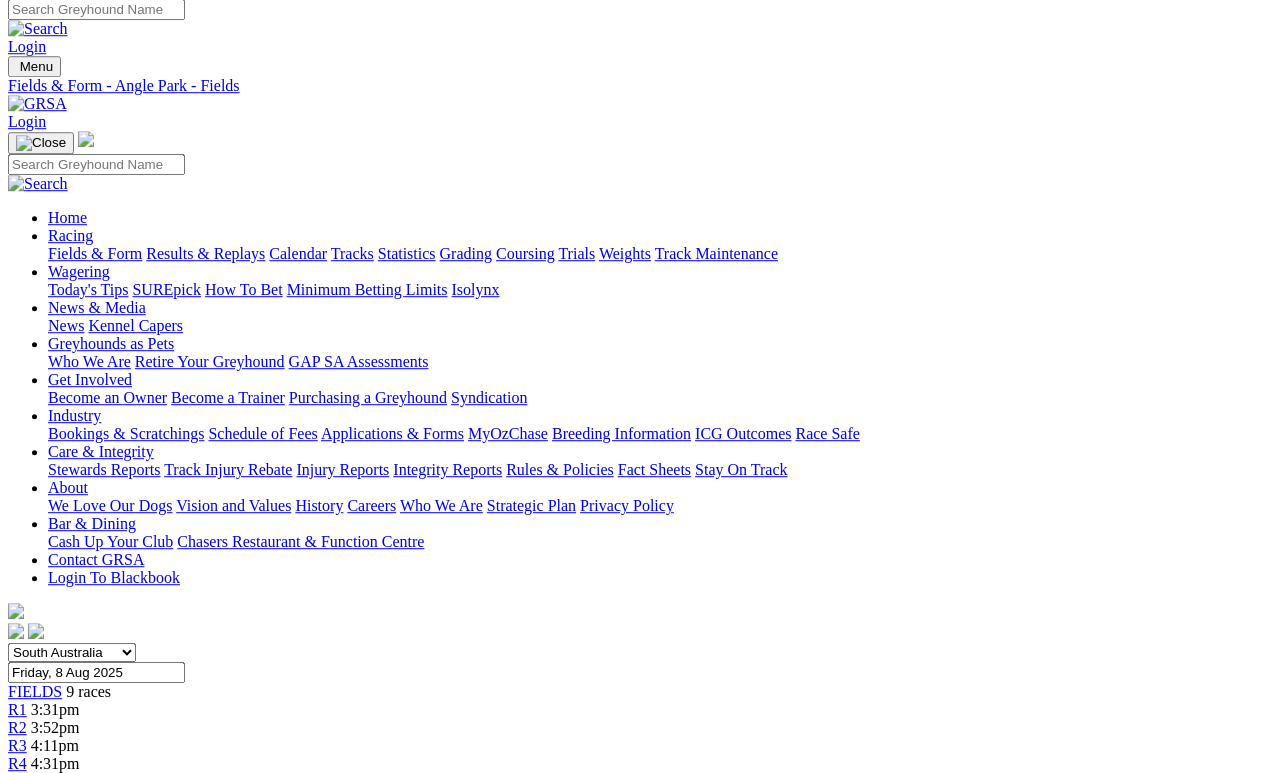 click on "Login
Menu
Fields & Form - Angle Park - Fields
Login
Home
Racing
Fields & Form
Results & Replays Calendar Tracks Grading" at bounding box center [640, 3280] 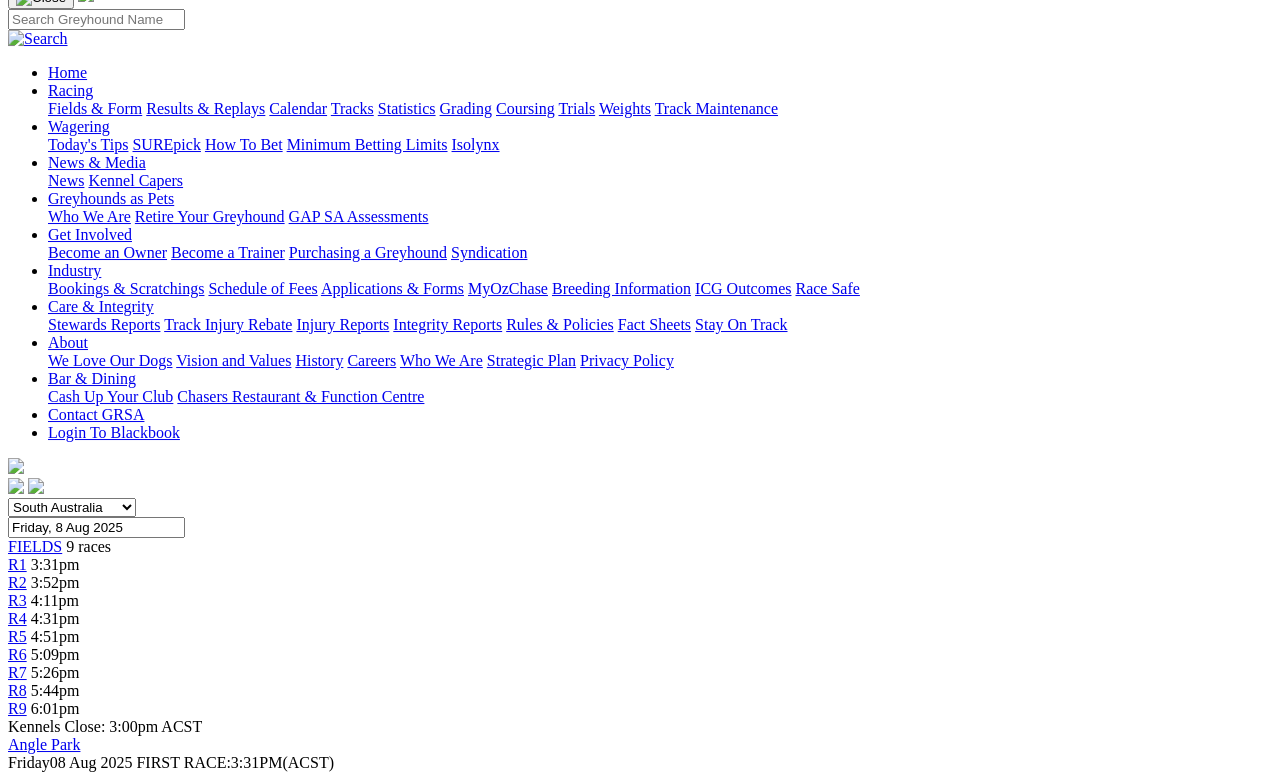 scroll, scrollTop: 0, scrollLeft: 0, axis: both 